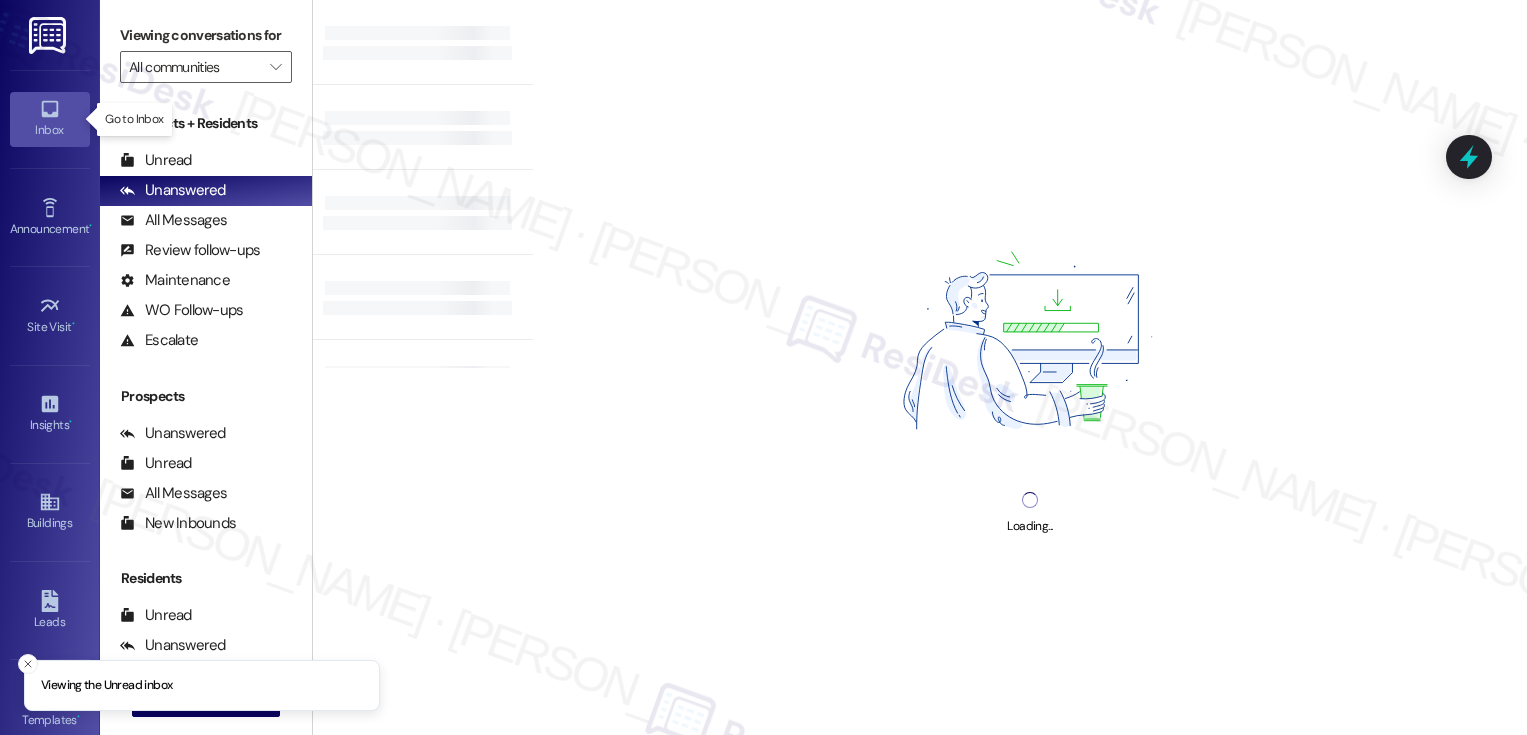 scroll, scrollTop: 0, scrollLeft: 0, axis: both 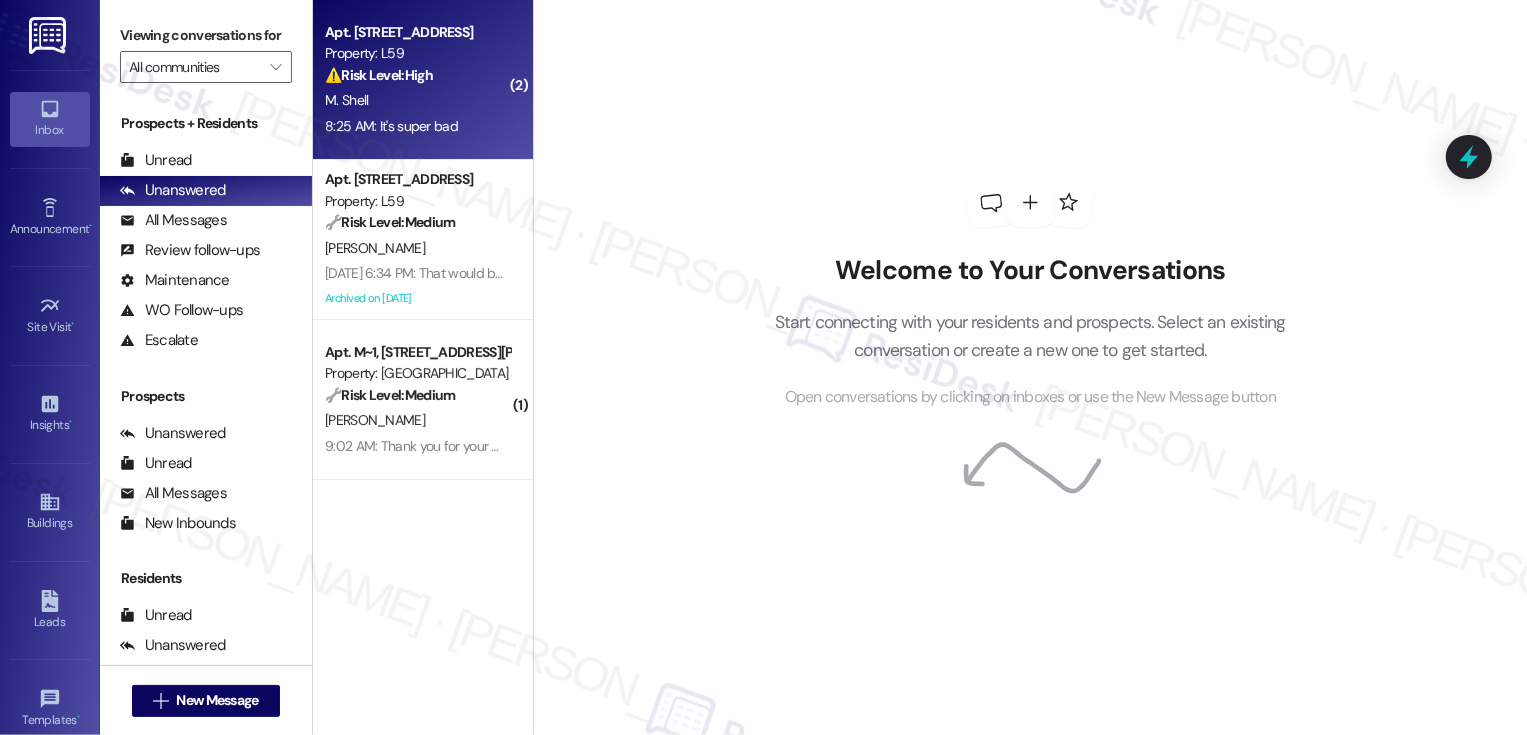 click on "Property: L59" at bounding box center (417, 53) 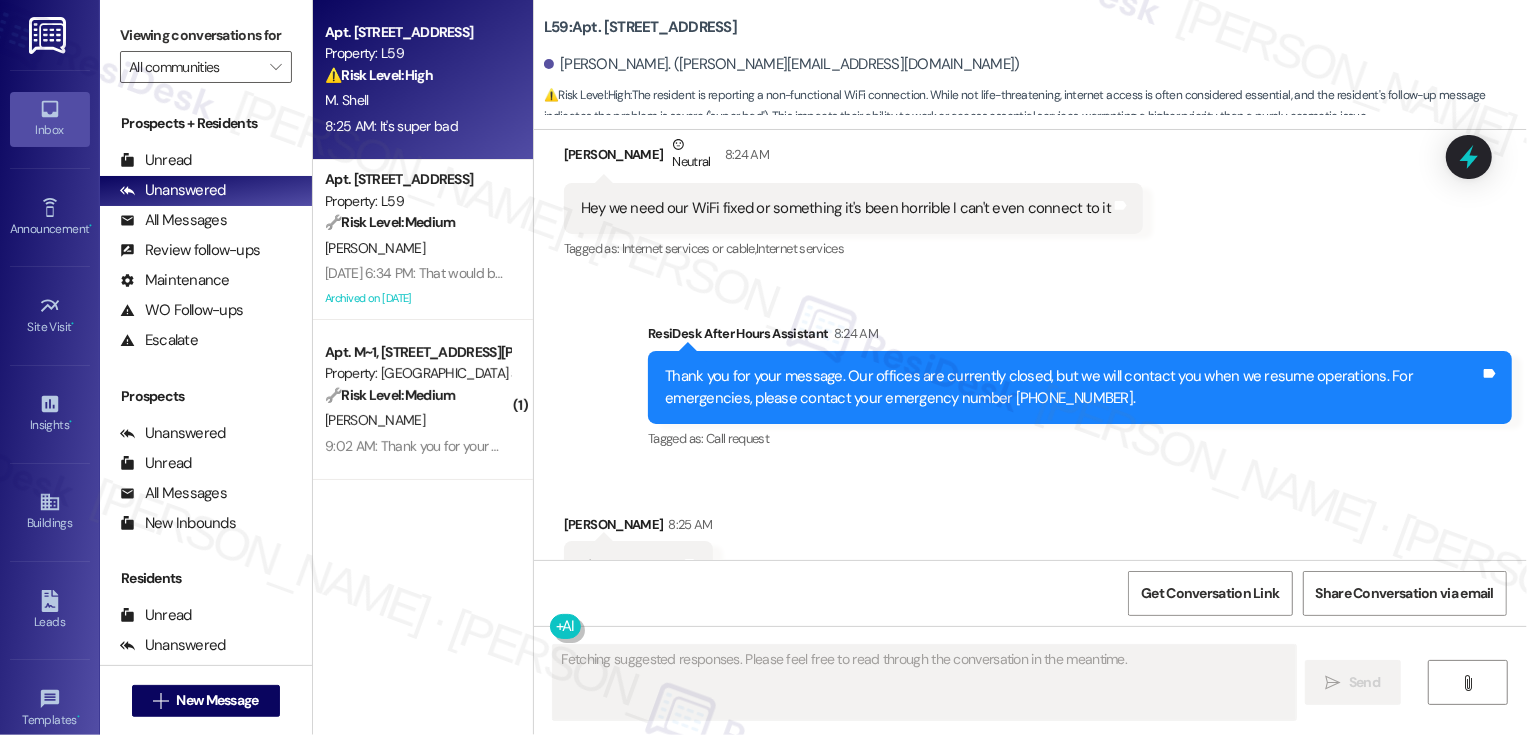 scroll, scrollTop: 1840, scrollLeft: 0, axis: vertical 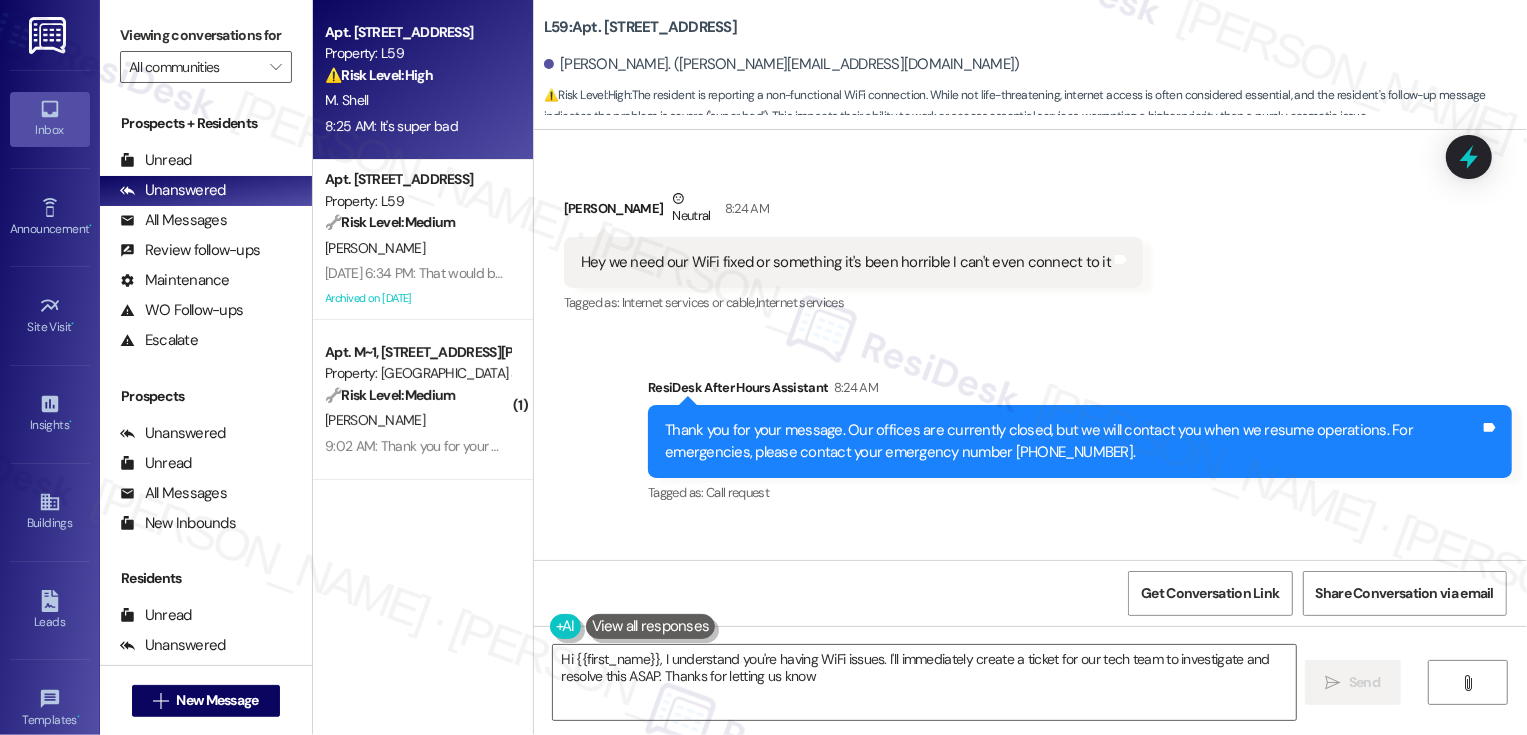type on "Hi {{first_name}}, I understand you're having WiFi issues. I'll immediately create a ticket for our tech team to investigate and resolve this ASAP. Thanks for letting us know!" 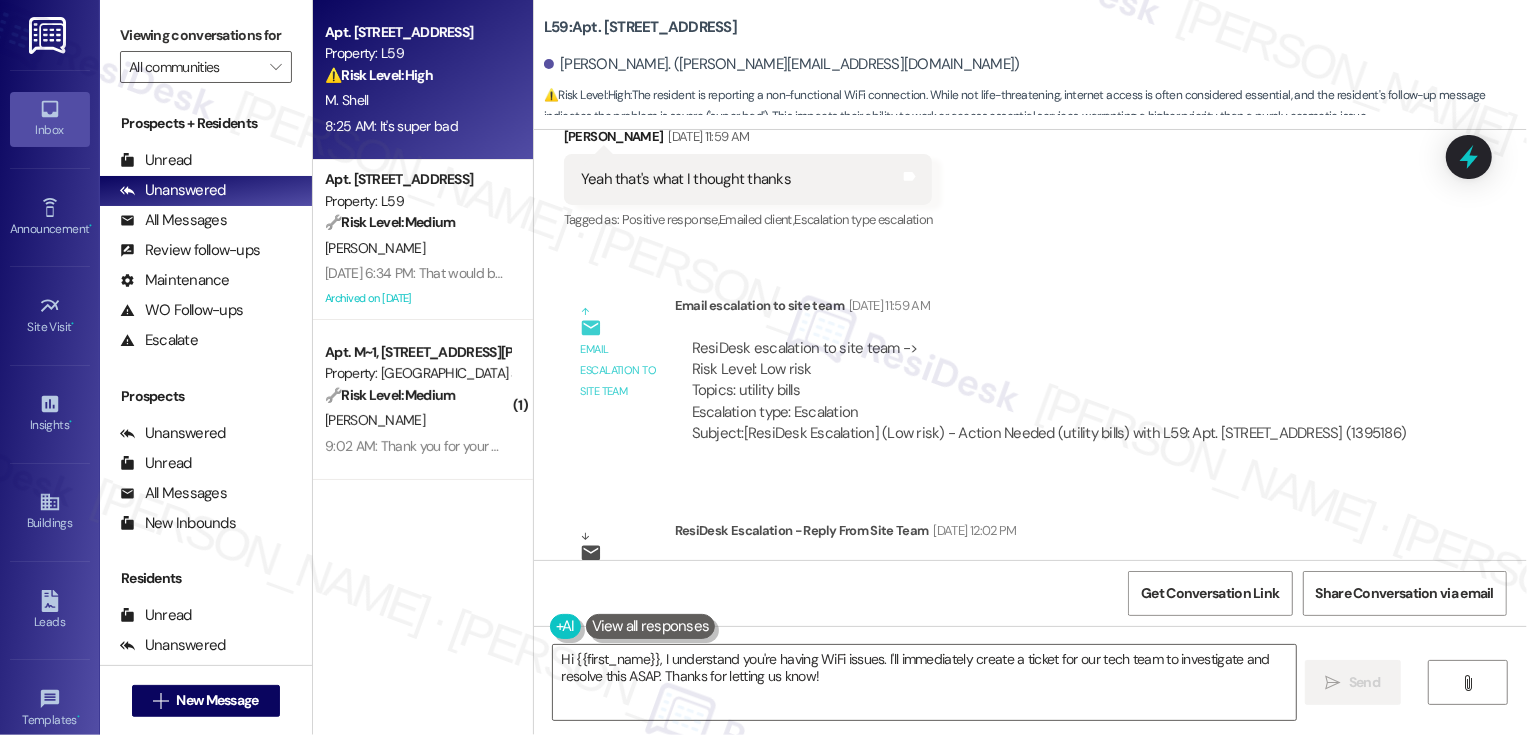 scroll, scrollTop: 888, scrollLeft: 0, axis: vertical 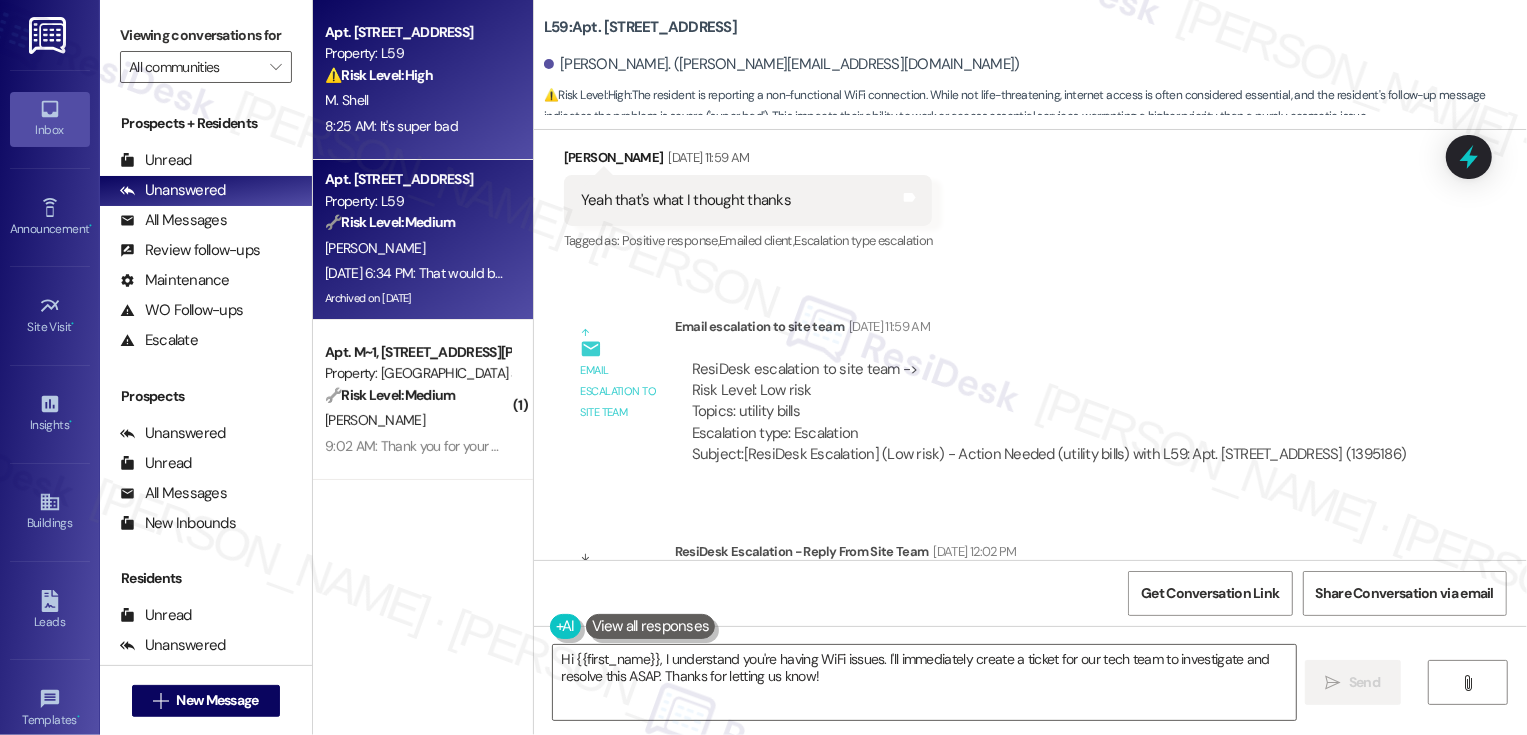 click on "[PERSON_NAME]" at bounding box center (417, 248) 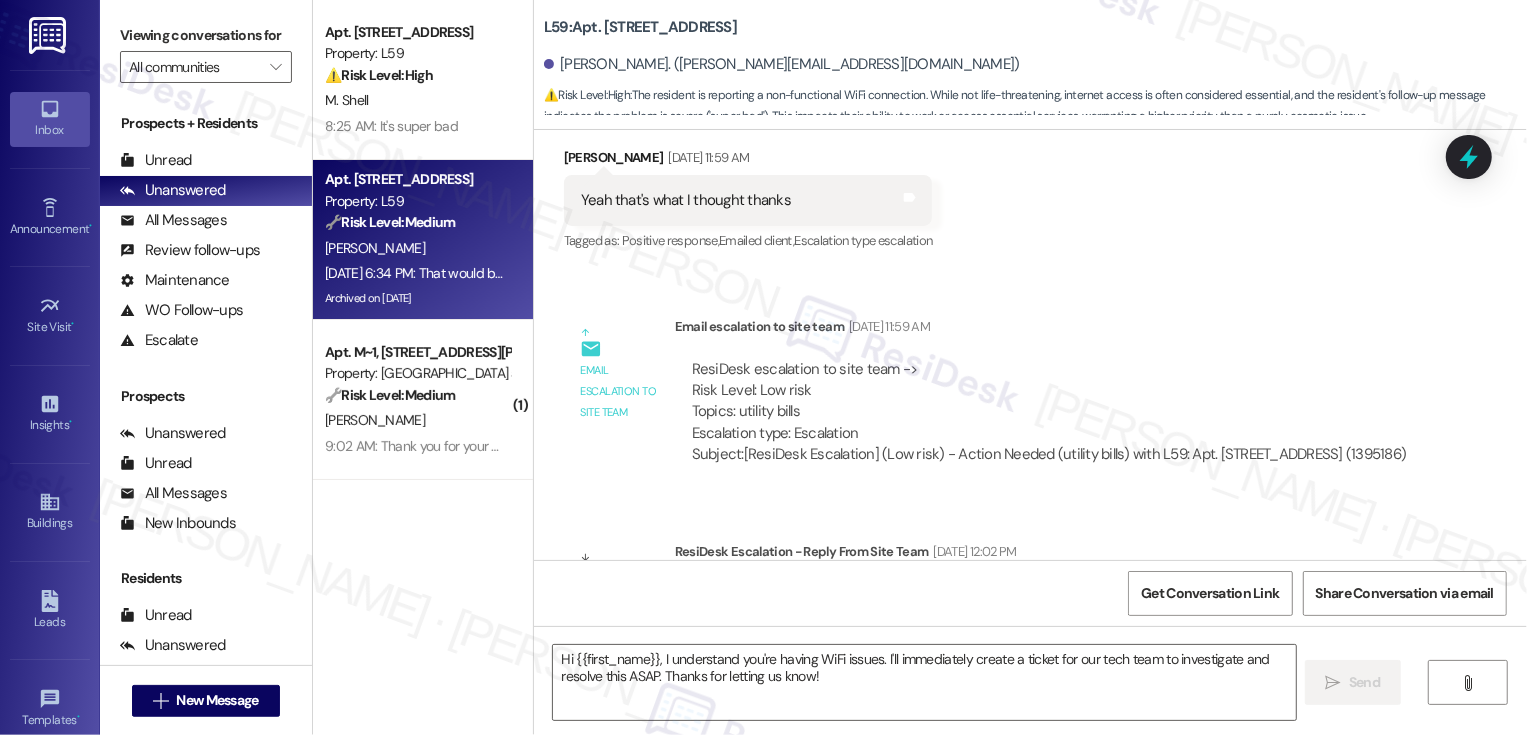type on "Fetching suggested responses. Please feel free to read through the conversation in the meantime." 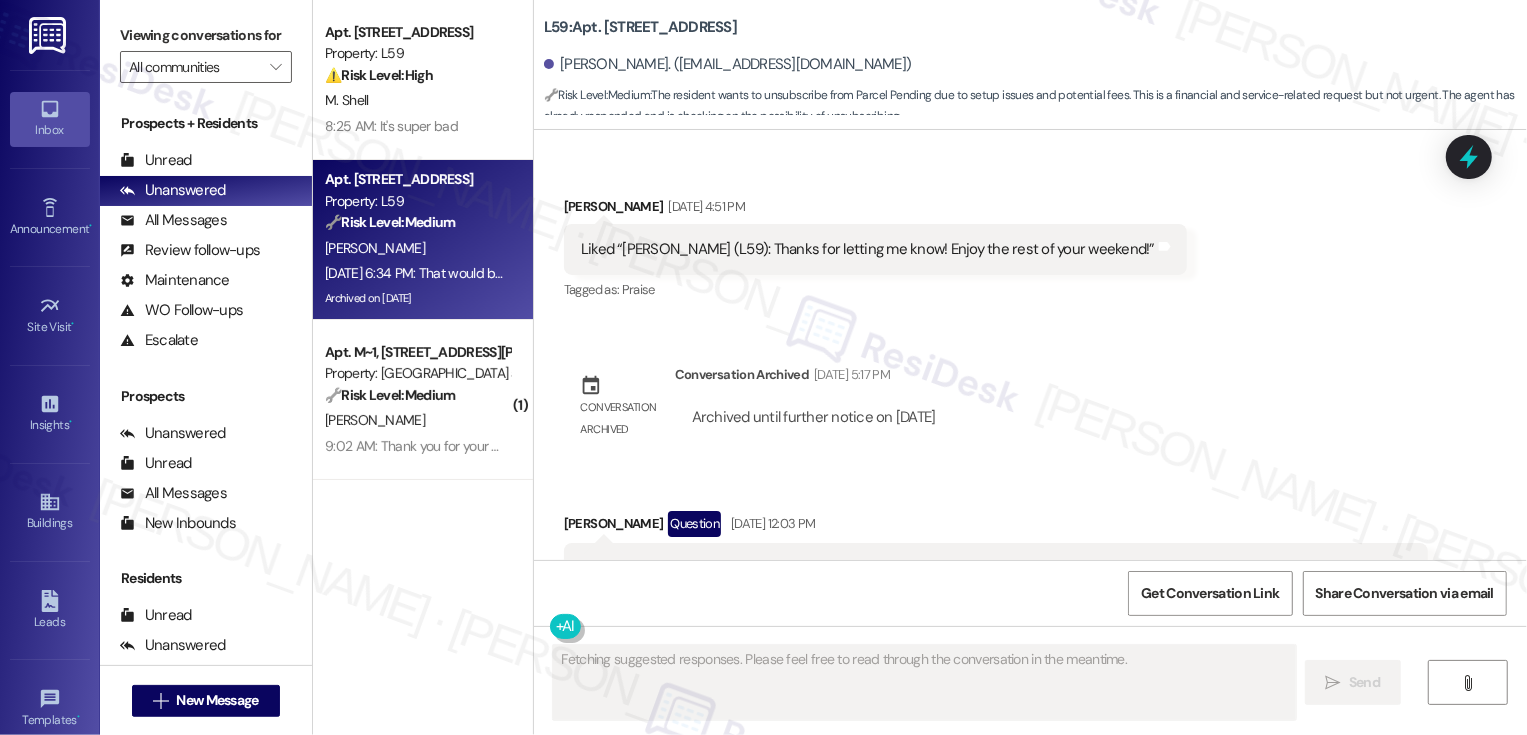 scroll, scrollTop: 17252, scrollLeft: 0, axis: vertical 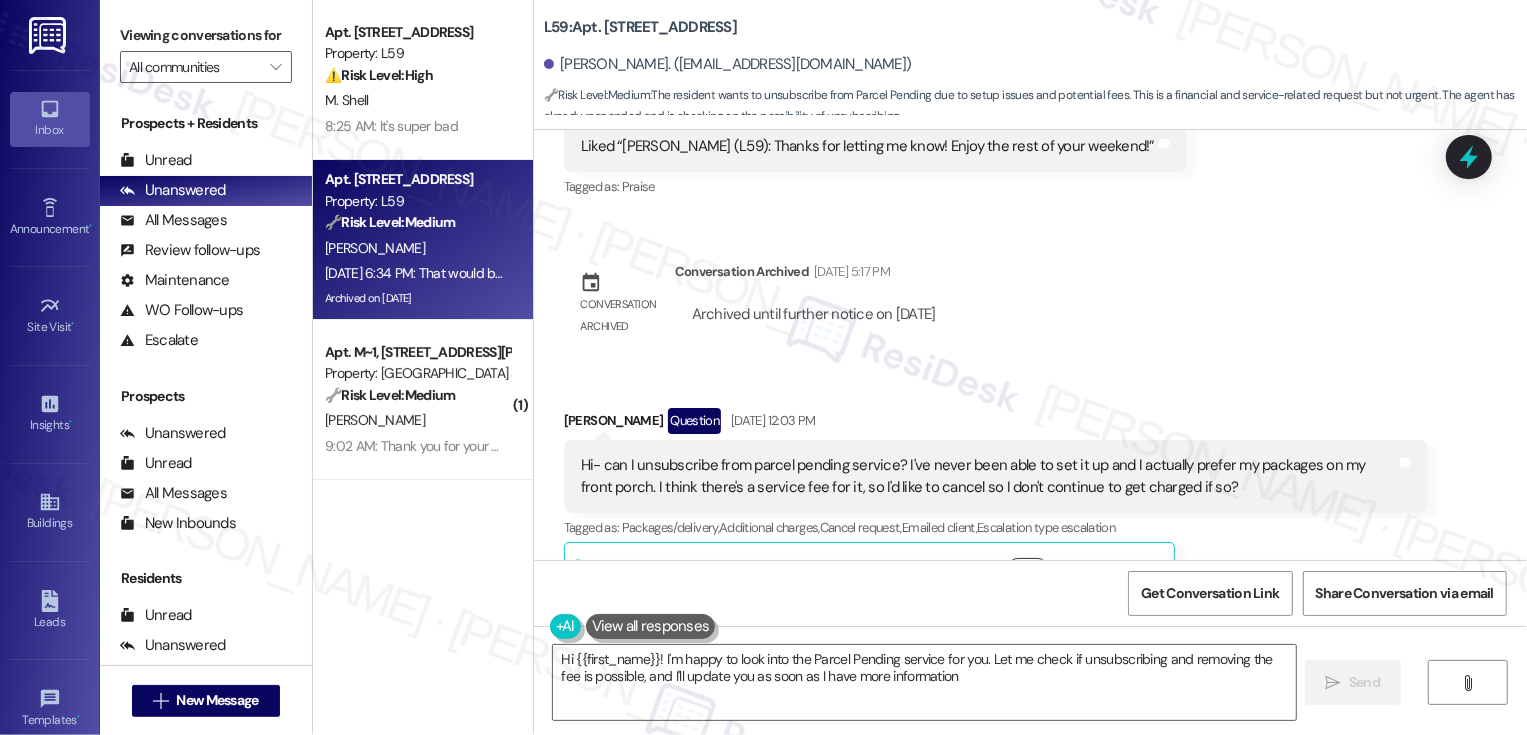 type on "Hi {{first_name}}! I'm happy to look into the Parcel Pending service for you. Let me check if unsubscribing and removing the fee is possible, and I'll update you as soon as I have more information!" 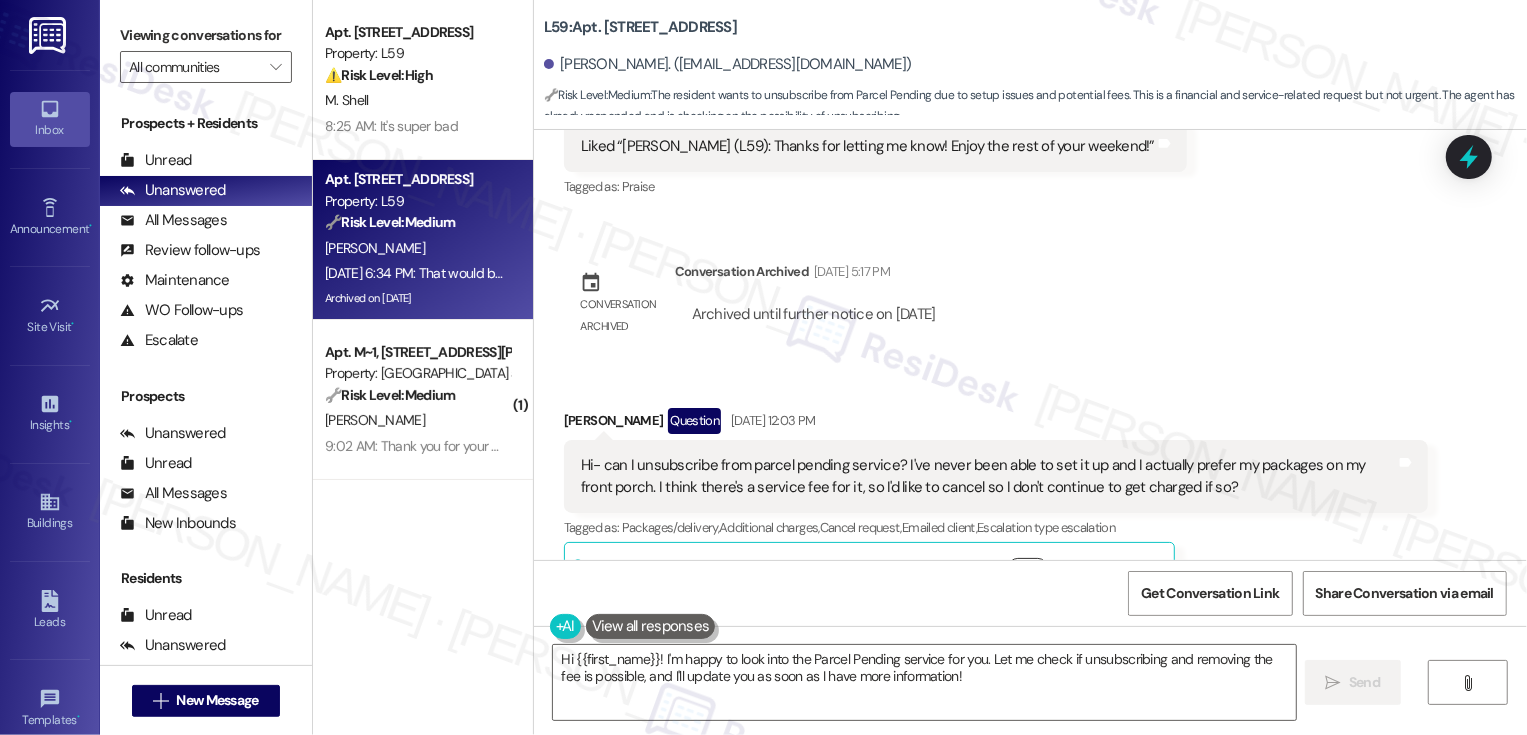 click on "Show suggestions" at bounding box center [1028, 568] 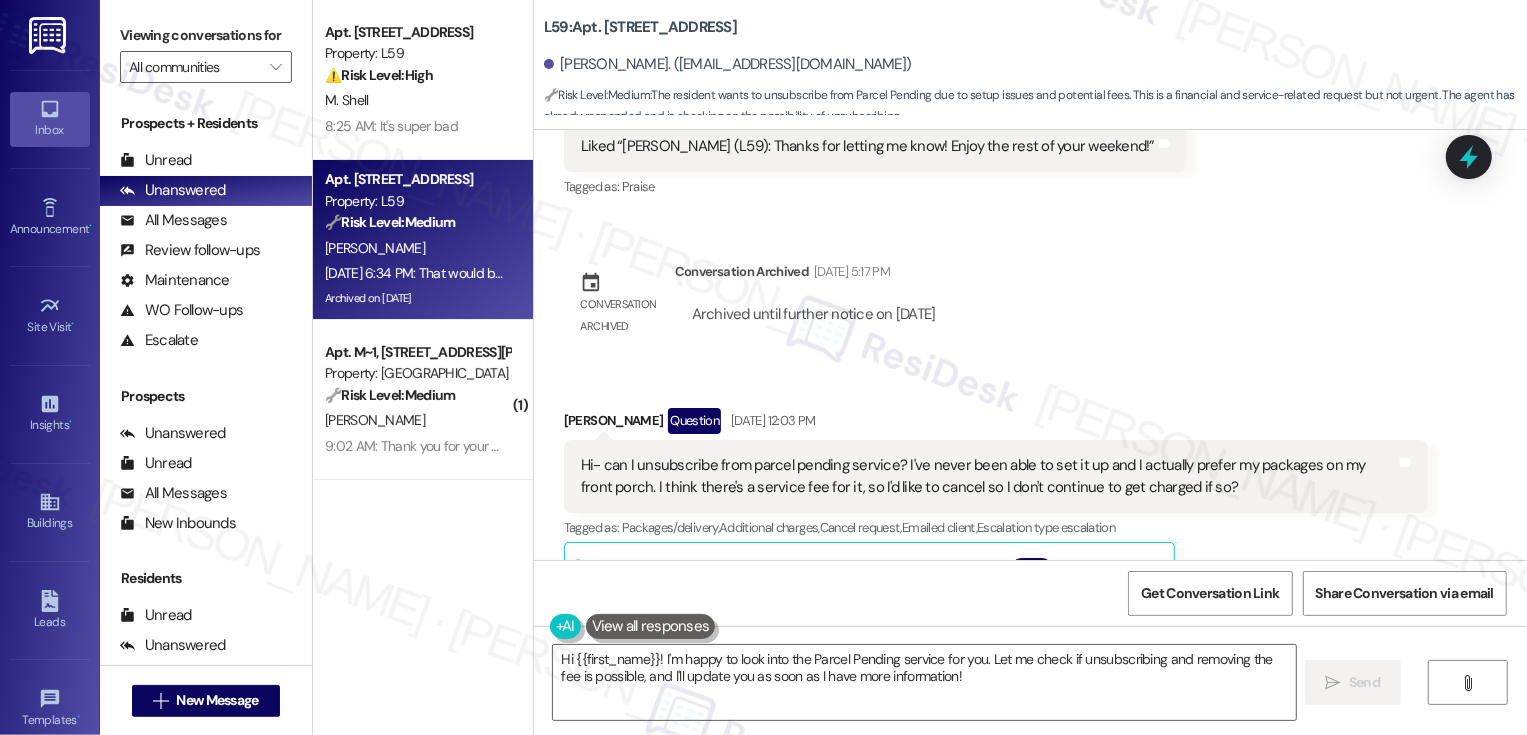 scroll, scrollTop: 40, scrollLeft: 0, axis: vertical 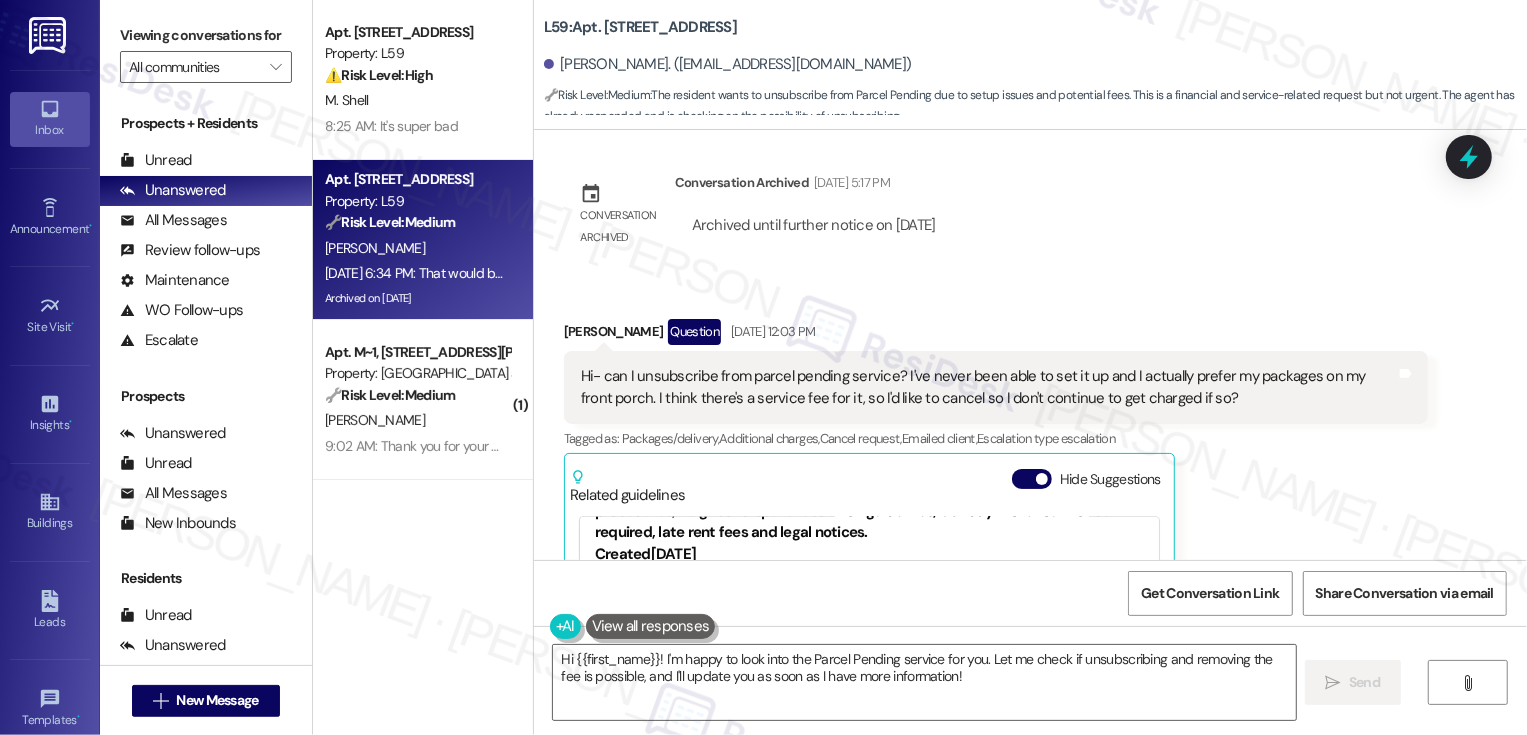 click on "[URL][DOMAIN_NAME]…" at bounding box center [1005, 651] 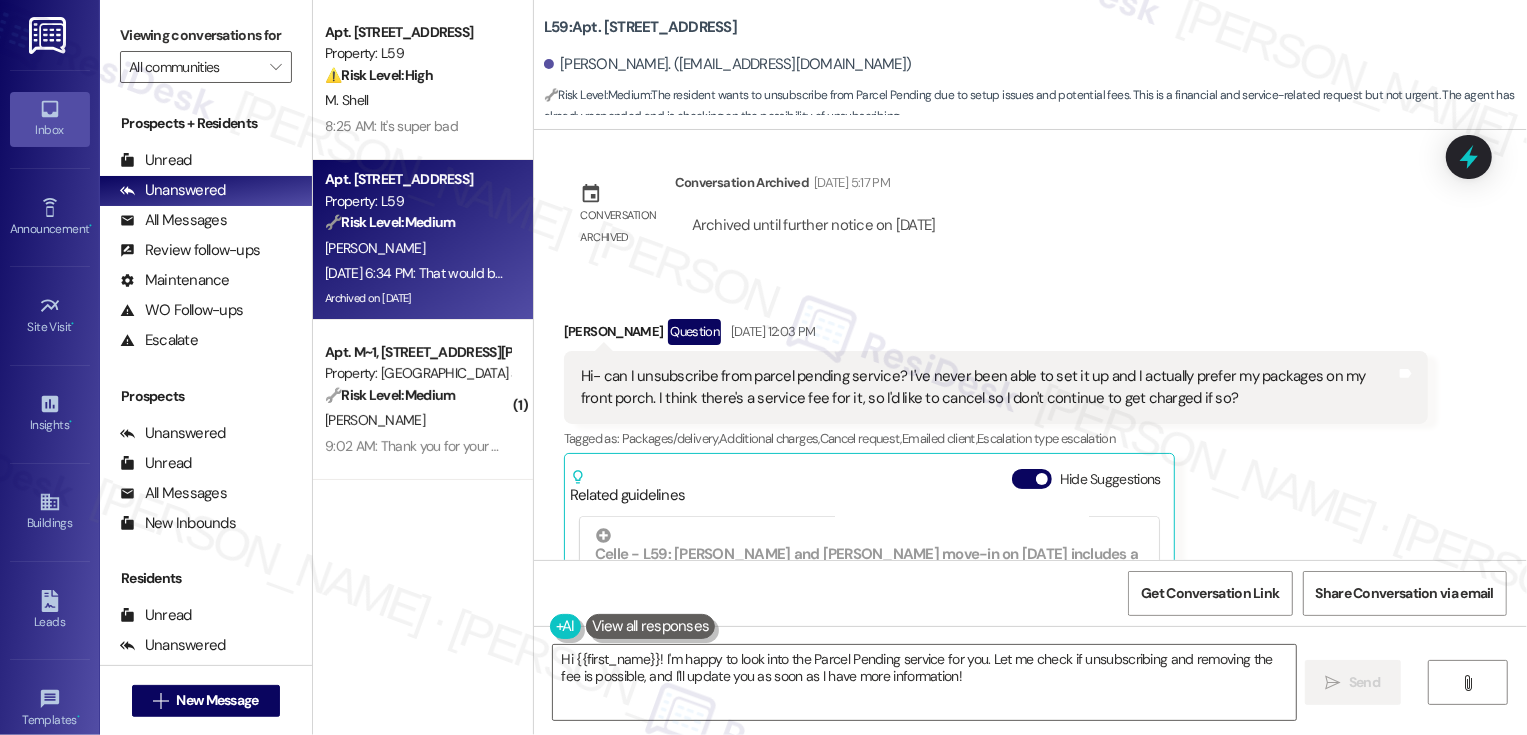 scroll, scrollTop: 356, scrollLeft: 0, axis: vertical 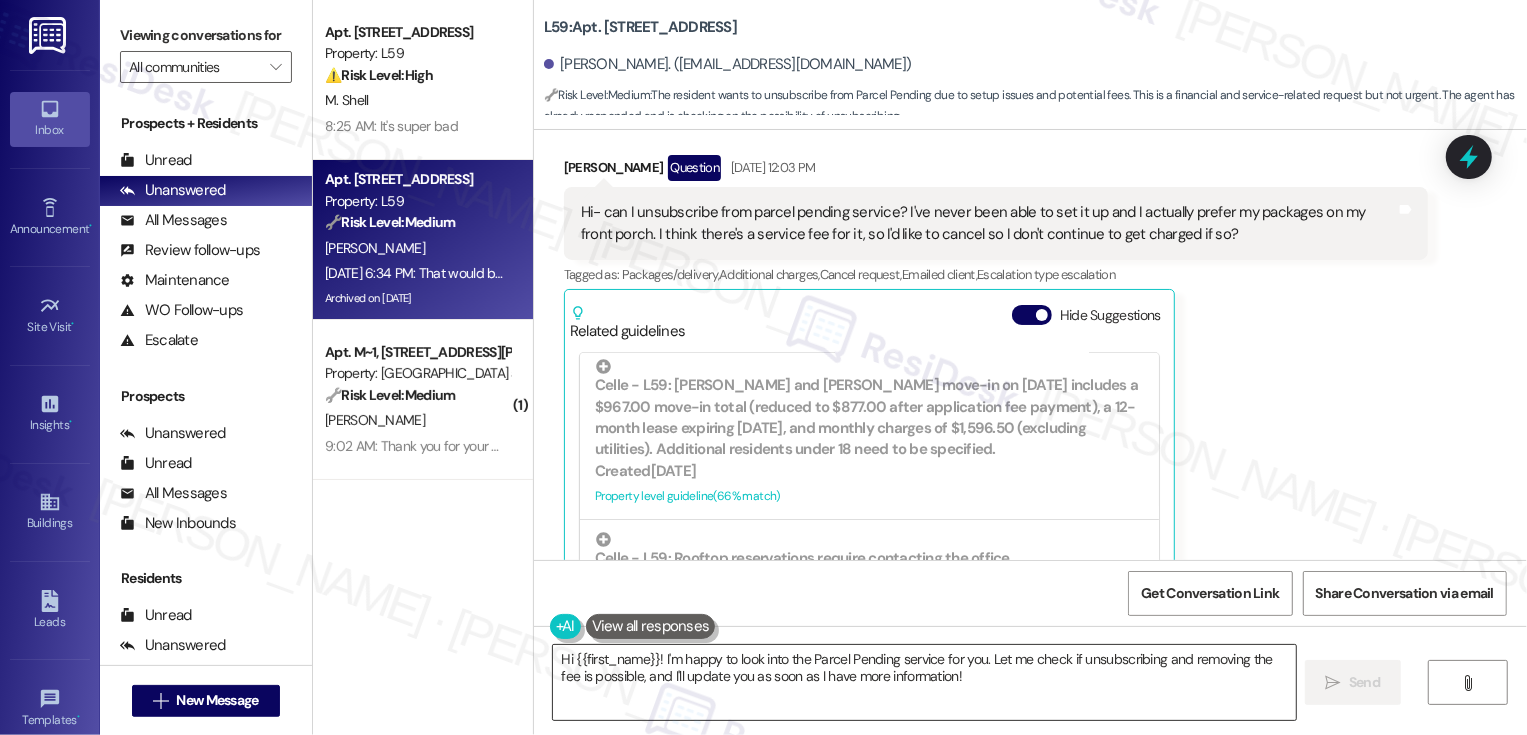 click on "Hi {{first_name}}! I'm happy to look into the Parcel Pending service for you. Let me check if unsubscribing and removing the fee is possible, and I'll update you as soon as I have more information!" at bounding box center (924, 682) 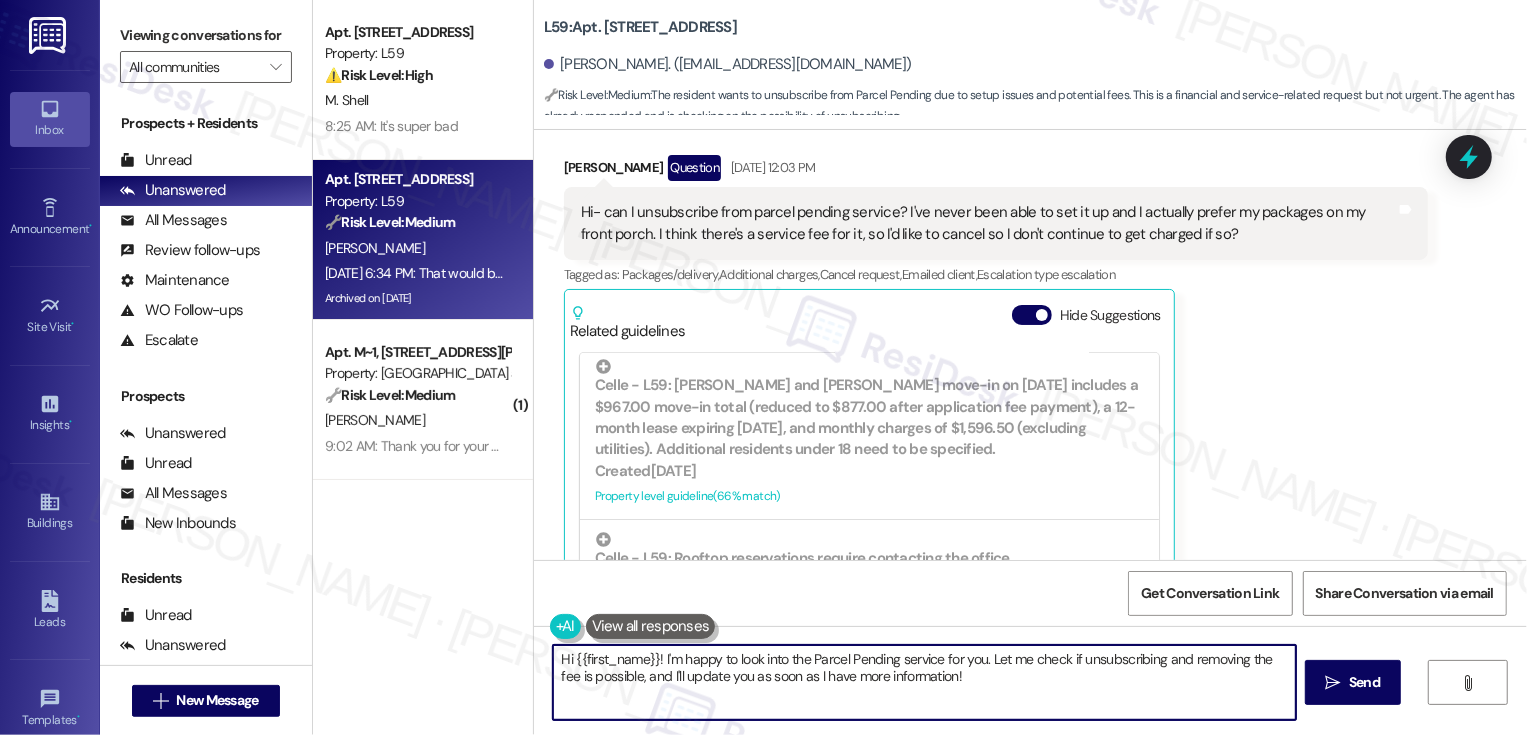click on "Hi {{first_name}}! I'm happy to look into the Parcel Pending service for you. Let me check if unsubscribing and removing the fee is possible, and I'll update you as soon as I have more information!" at bounding box center [924, 682] 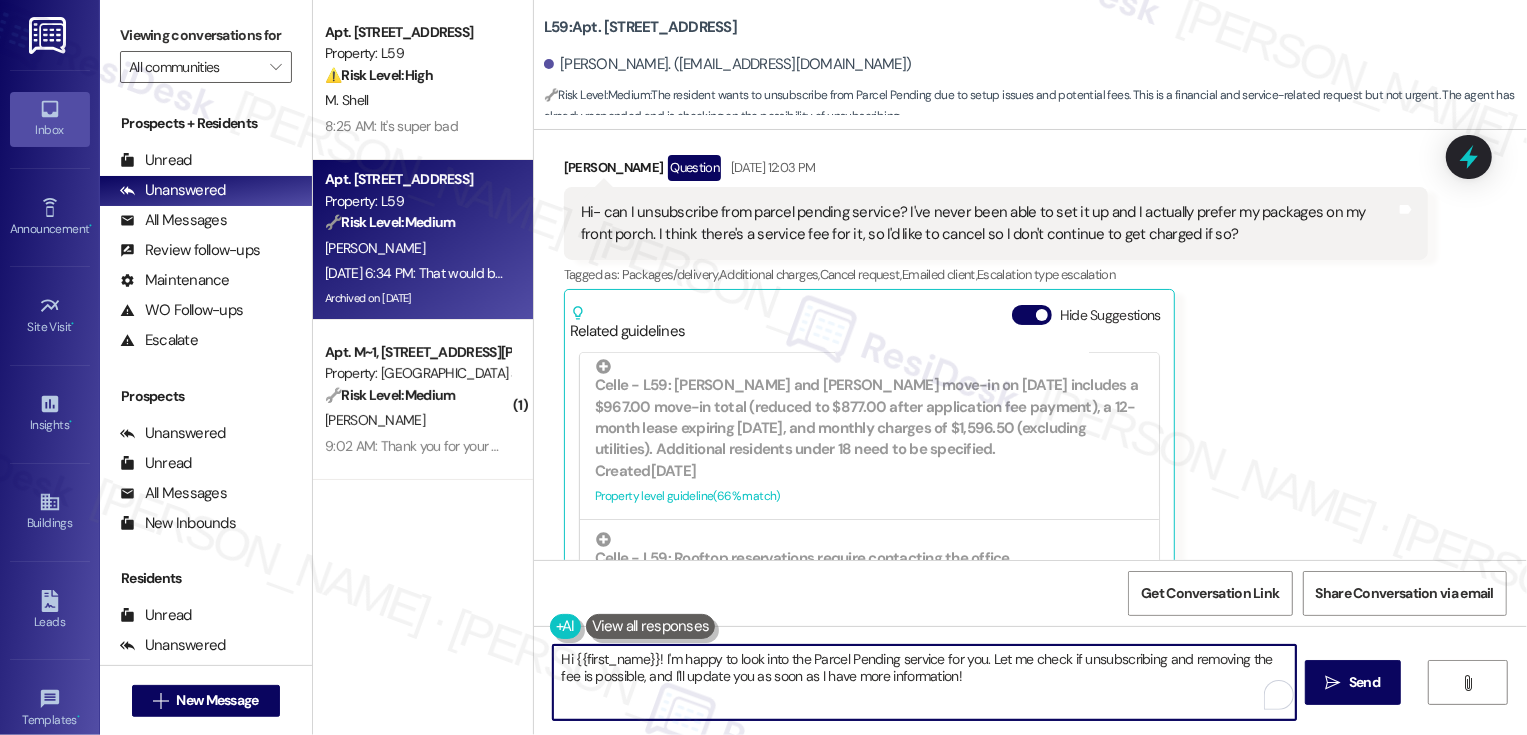 scroll, scrollTop: 18055, scrollLeft: 0, axis: vertical 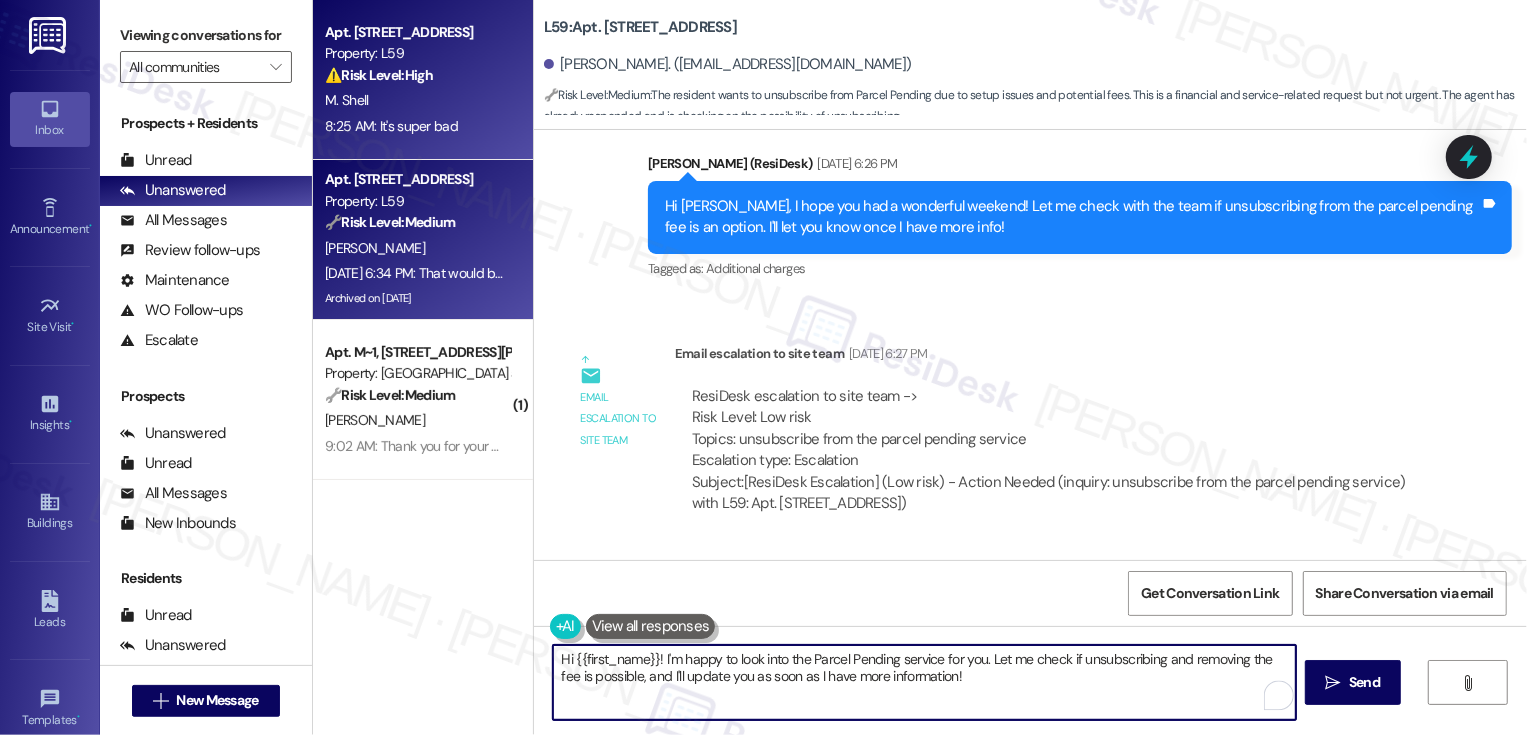 click on "⚠️  Risk Level:  High" at bounding box center [379, 75] 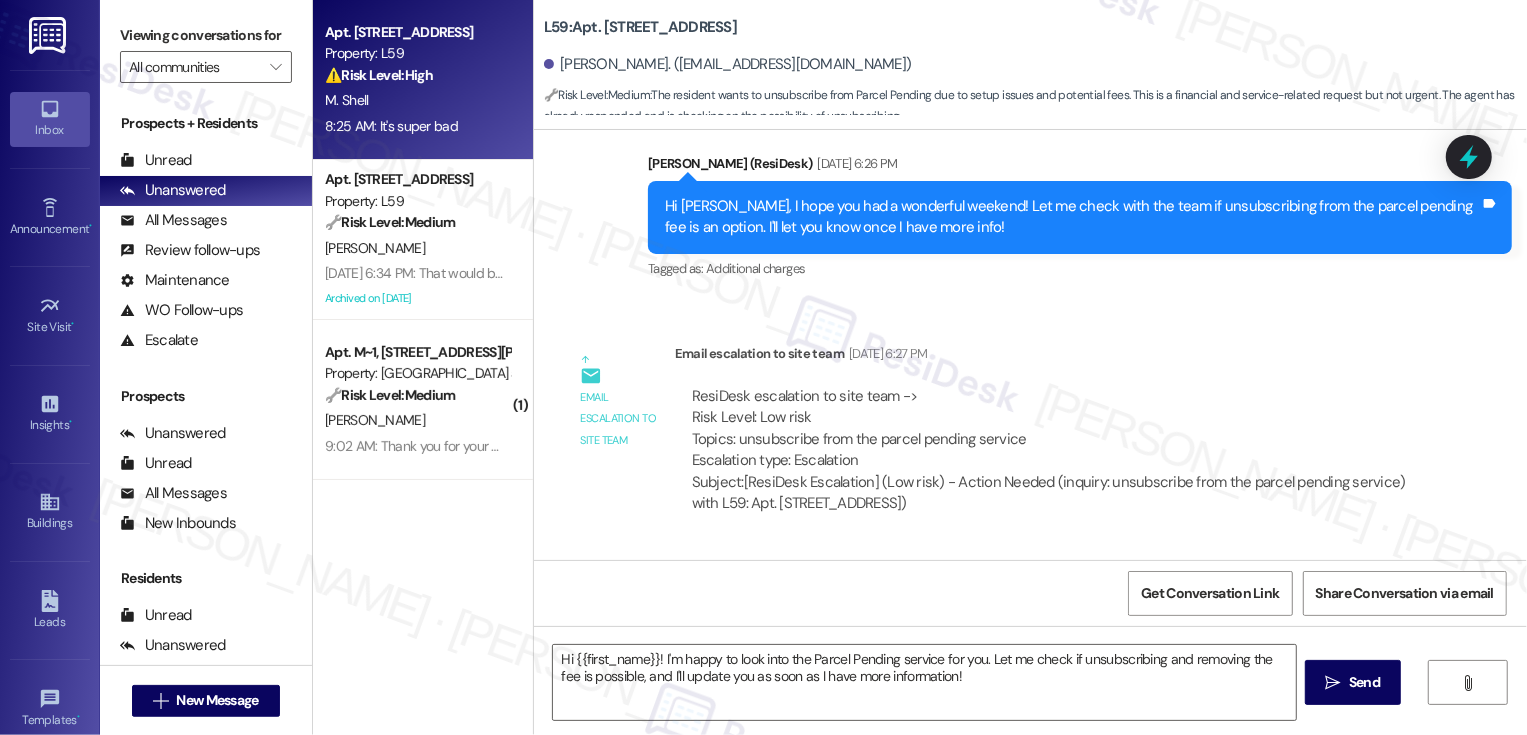 click on "⚠️  Risk Level:  High" at bounding box center [379, 75] 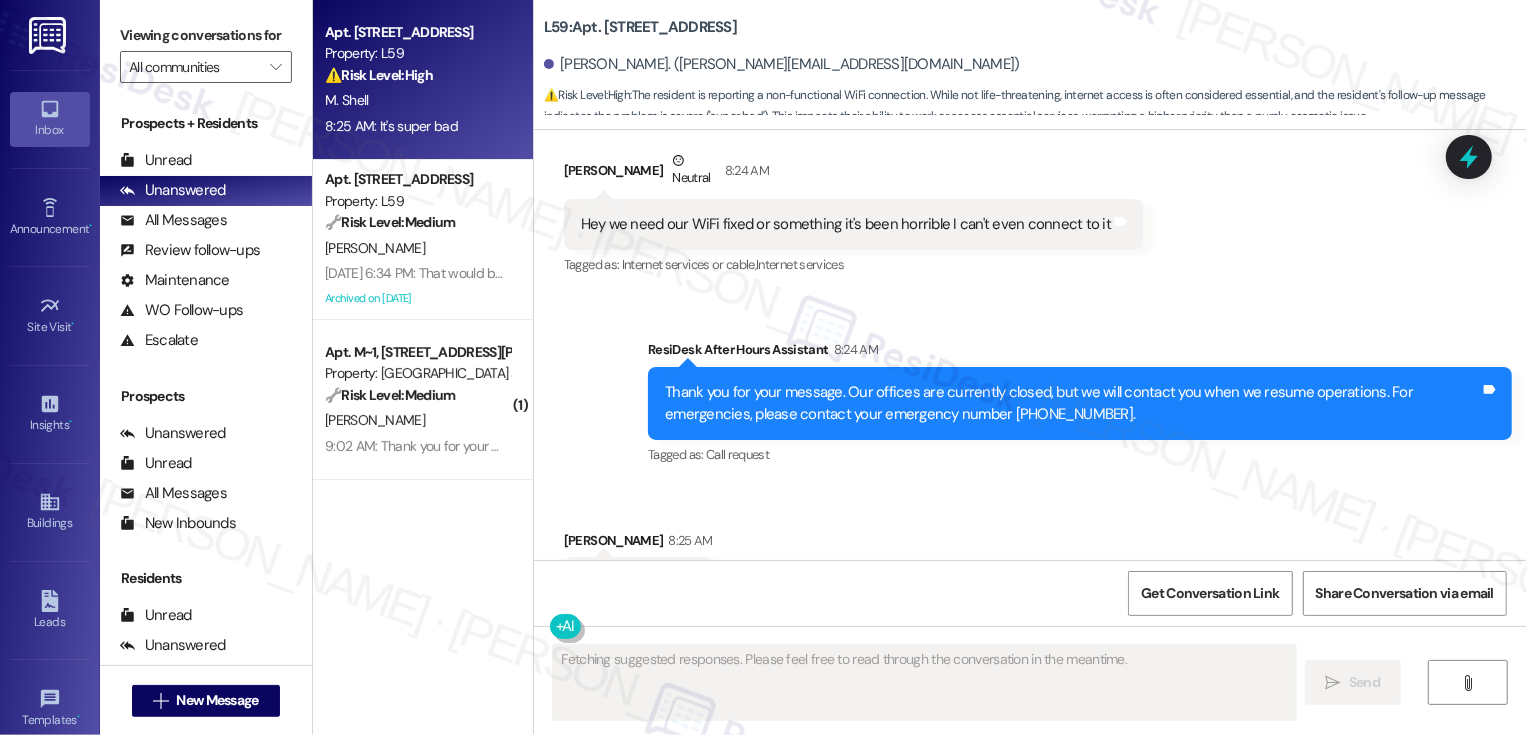 scroll, scrollTop: 1874, scrollLeft: 0, axis: vertical 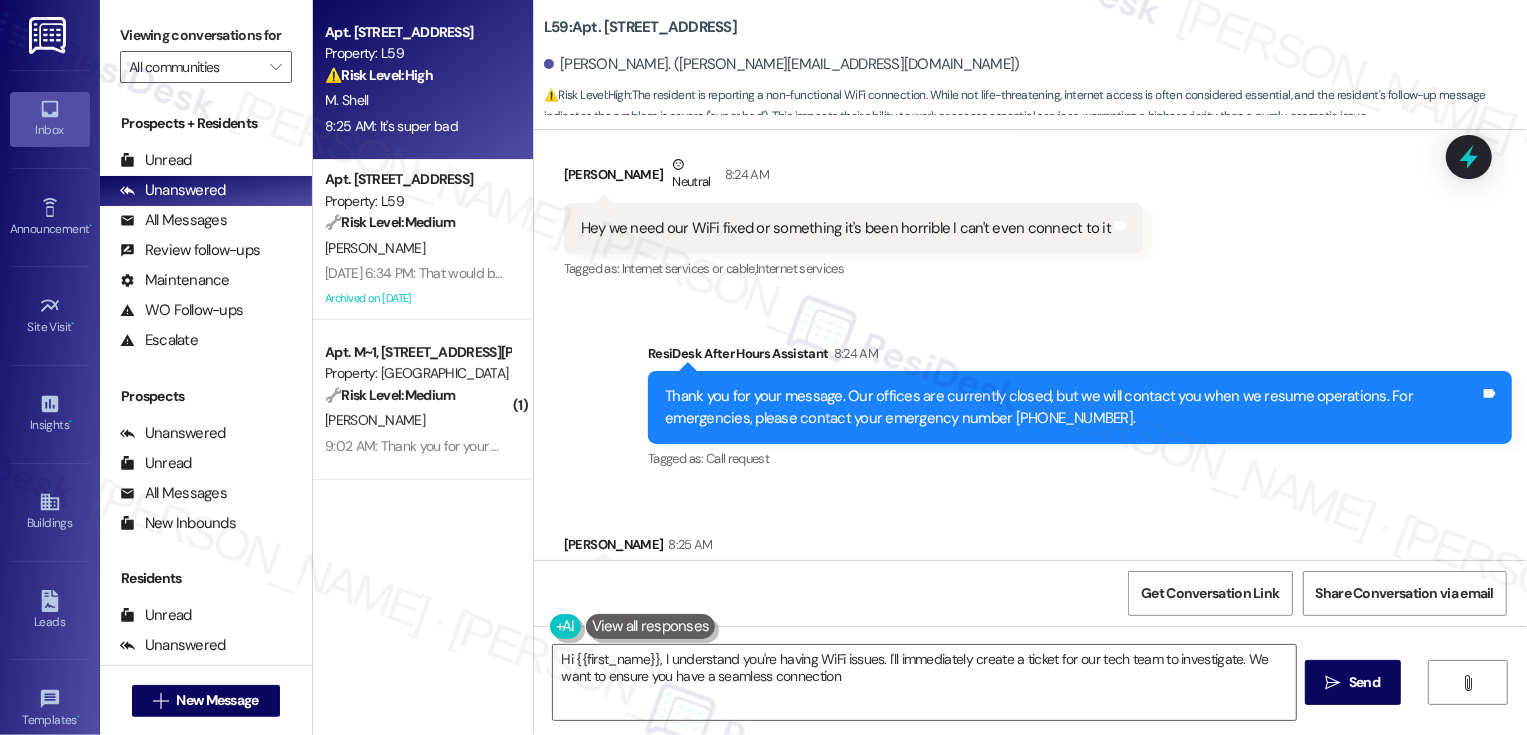 type on "Hi {{first_name}}, I understand you're having WiFi issues. I'll immediately create a ticket for our tech team to investigate. We want to ensure you have a seamless connection!" 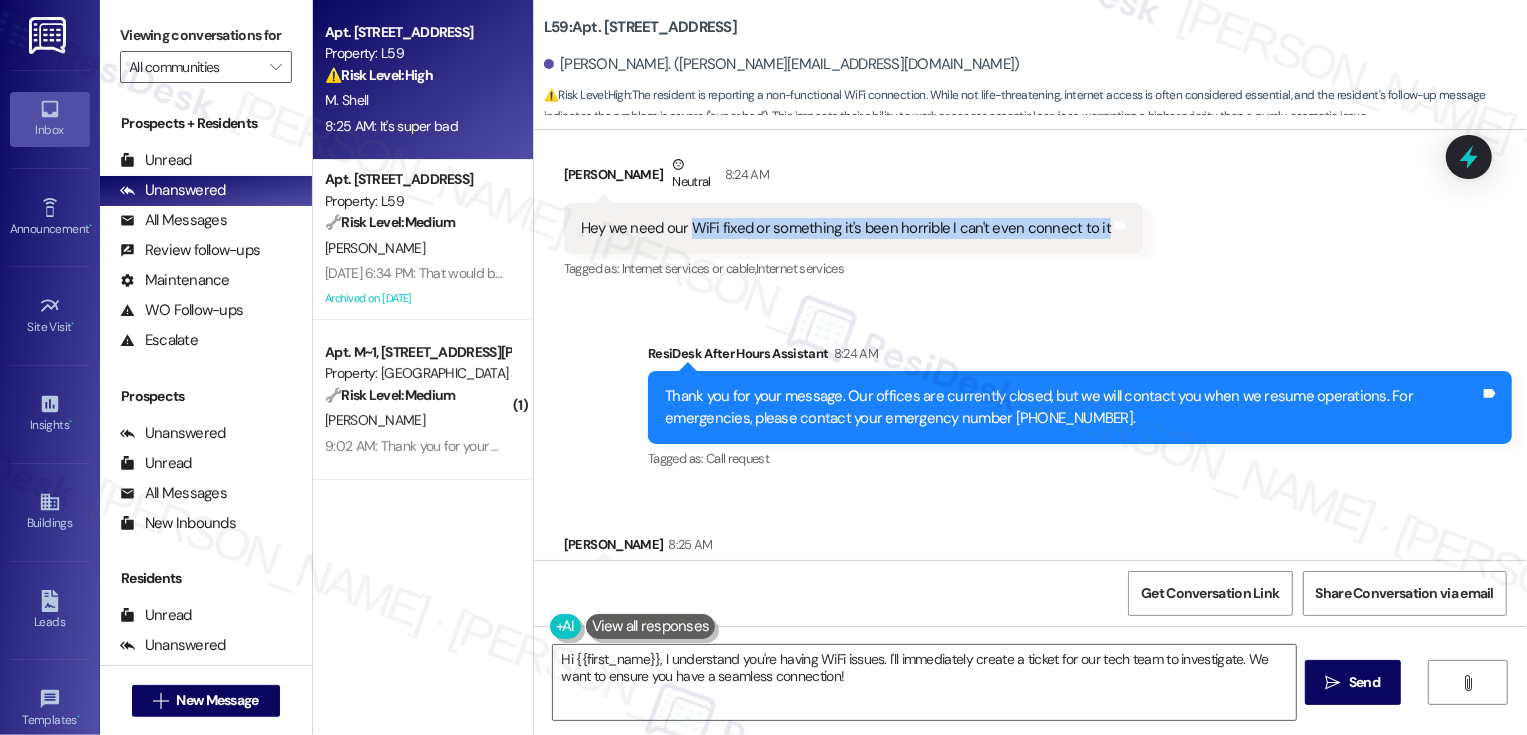 drag, startPoint x: 678, startPoint y: 223, endPoint x: 1079, endPoint y: 237, distance: 401.24432 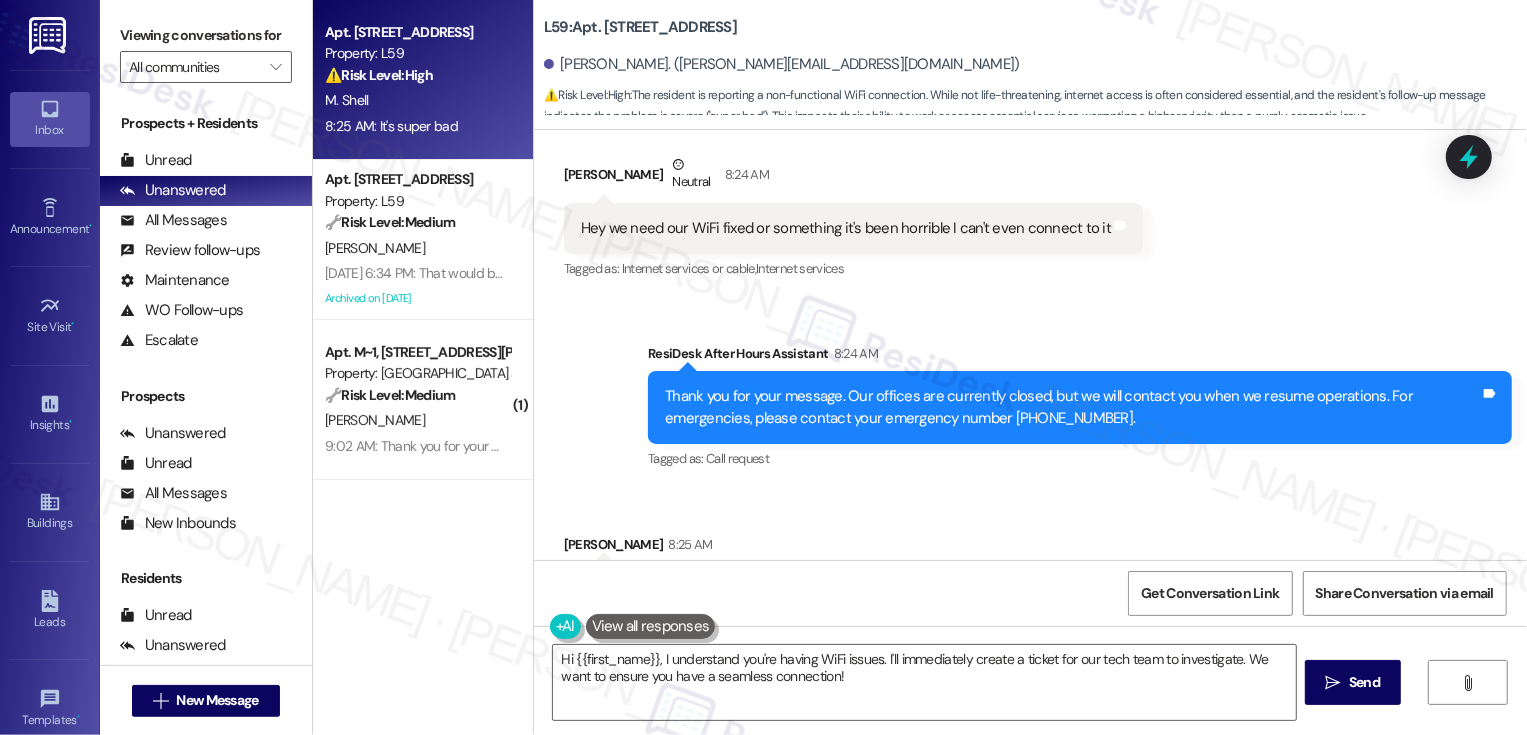 click on "Received via SMS [PERSON_NAME] 8:25 AM It's super bad Tags and notes Tagged as:   Bad experience Click to highlight conversations about Bad experience" at bounding box center (1030, 573) 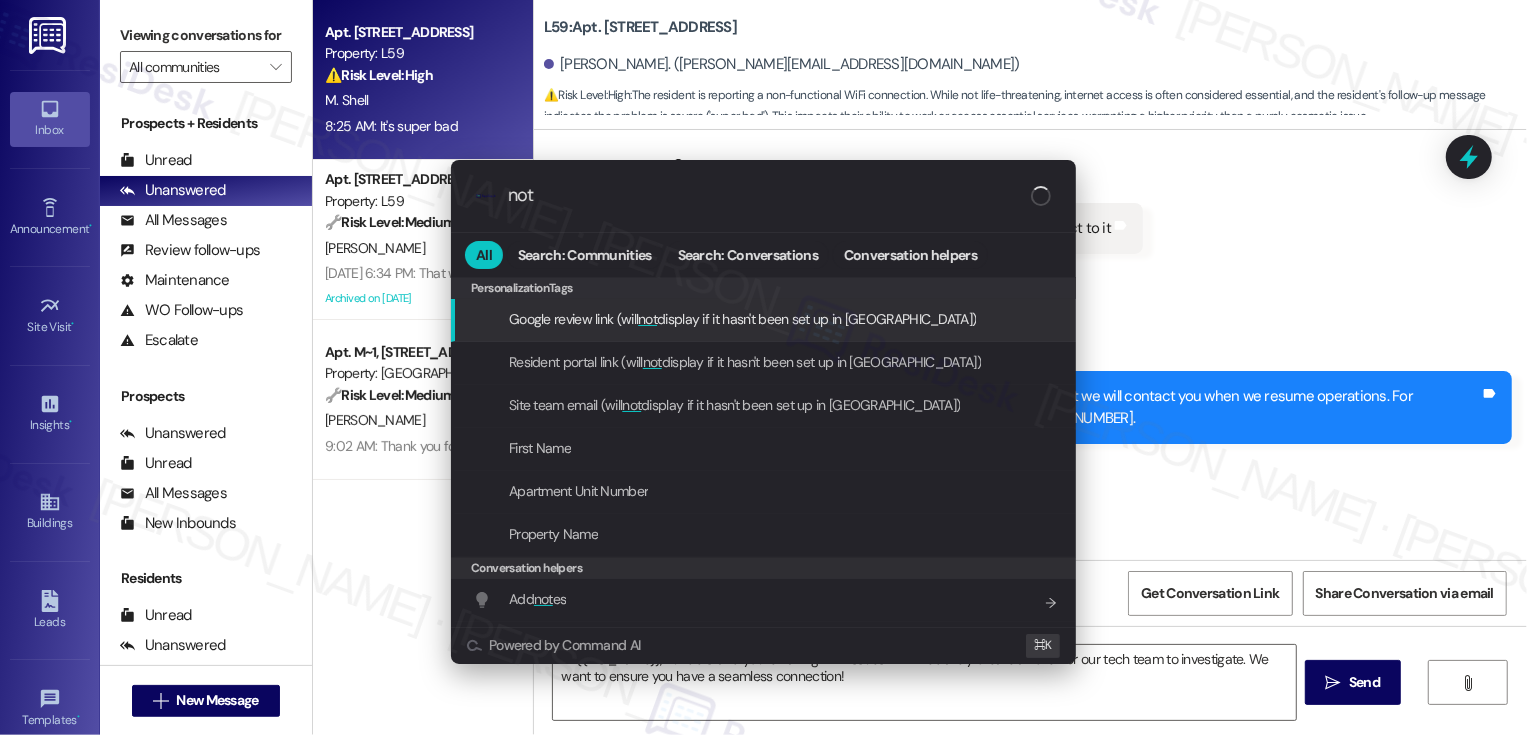 type on "note" 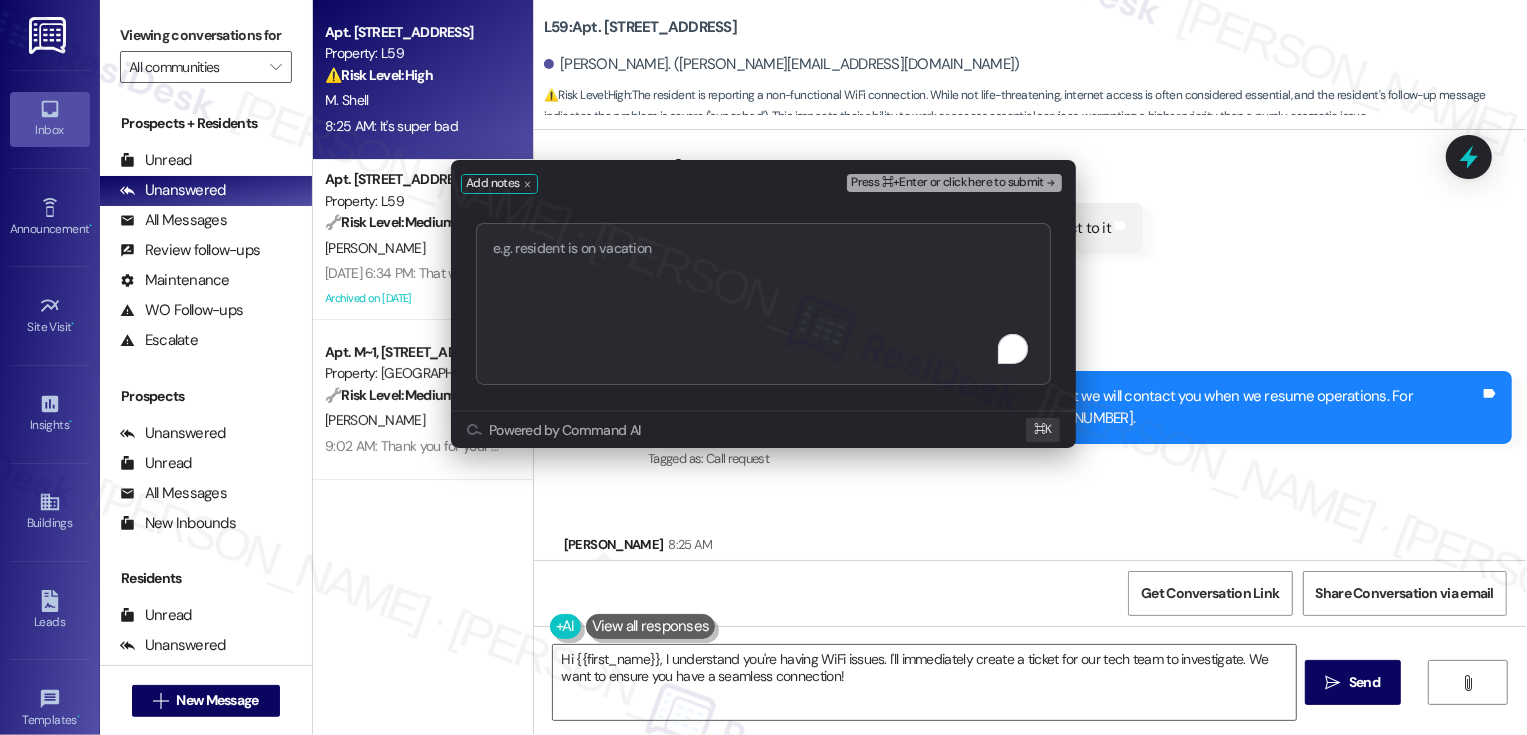 type on "WiFi fixed or something it's been horrible I can't even connect to it" 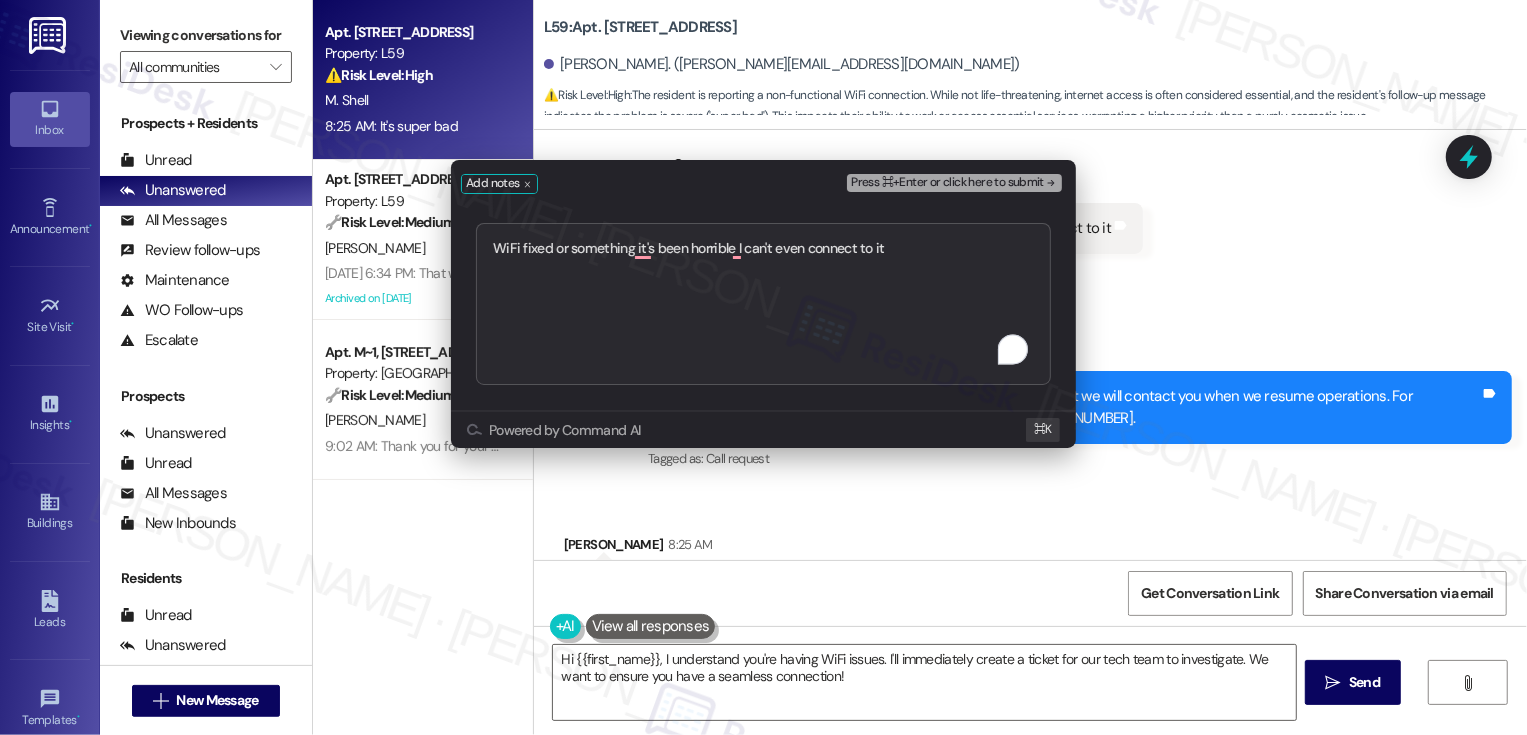 click on "Add notes Press ⌘+Enter or click here to submit   WiFi fixed or something it's been horrible I can't even connect to it Submit Powered by Command AI ⌘ K" at bounding box center [763, 367] 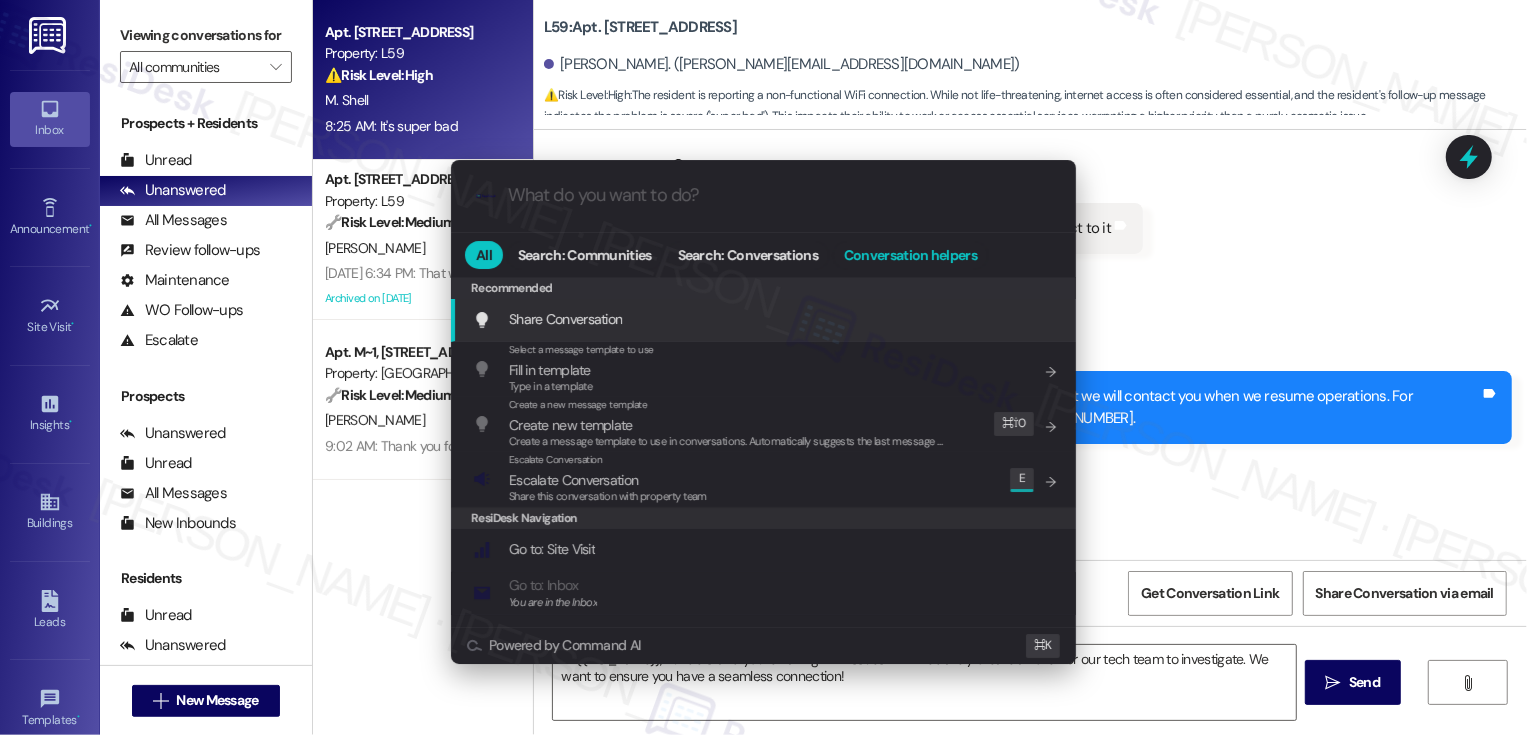 click on "Conversation helpers" at bounding box center (910, 255) 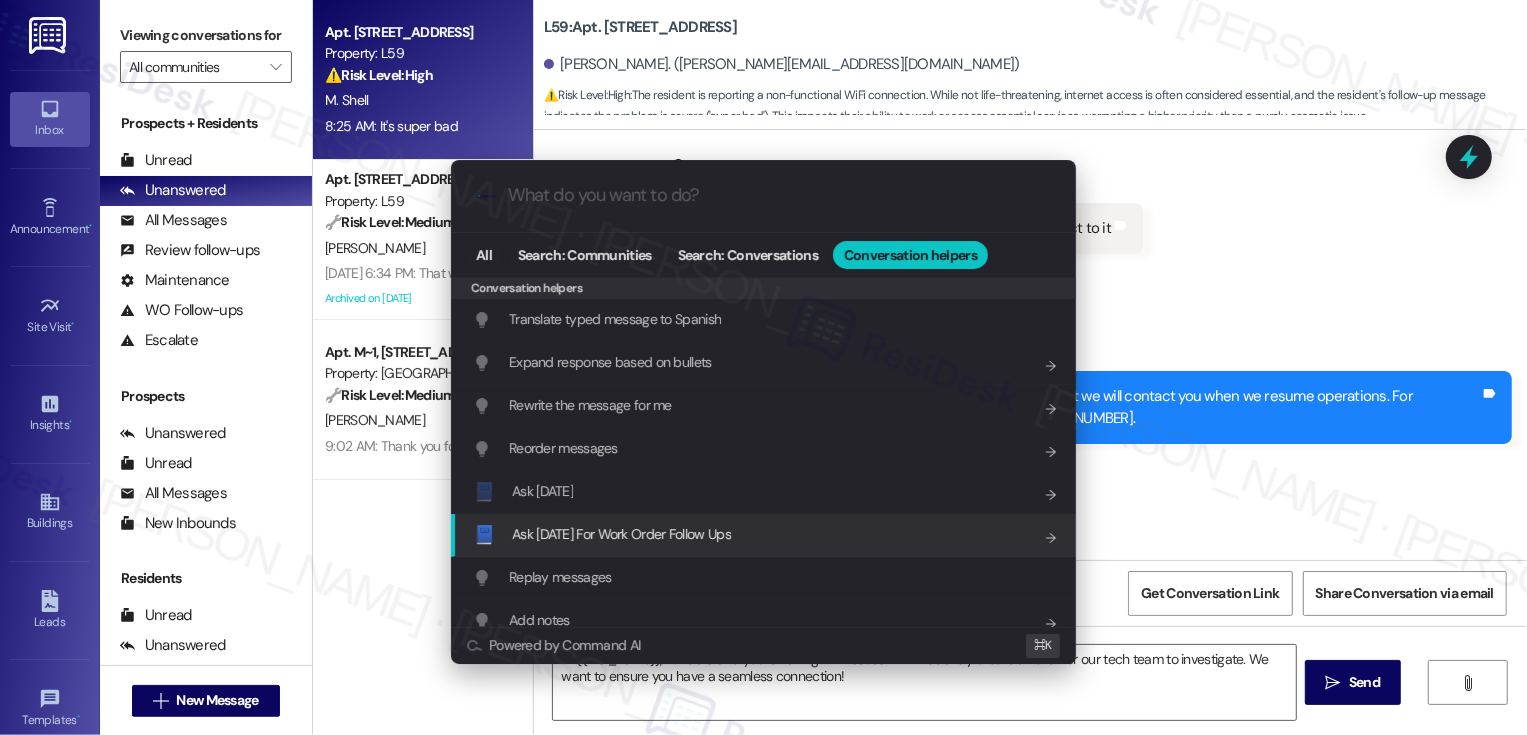 click on "Ask [DATE] For Work Order Follow Ups" at bounding box center [621, 534] 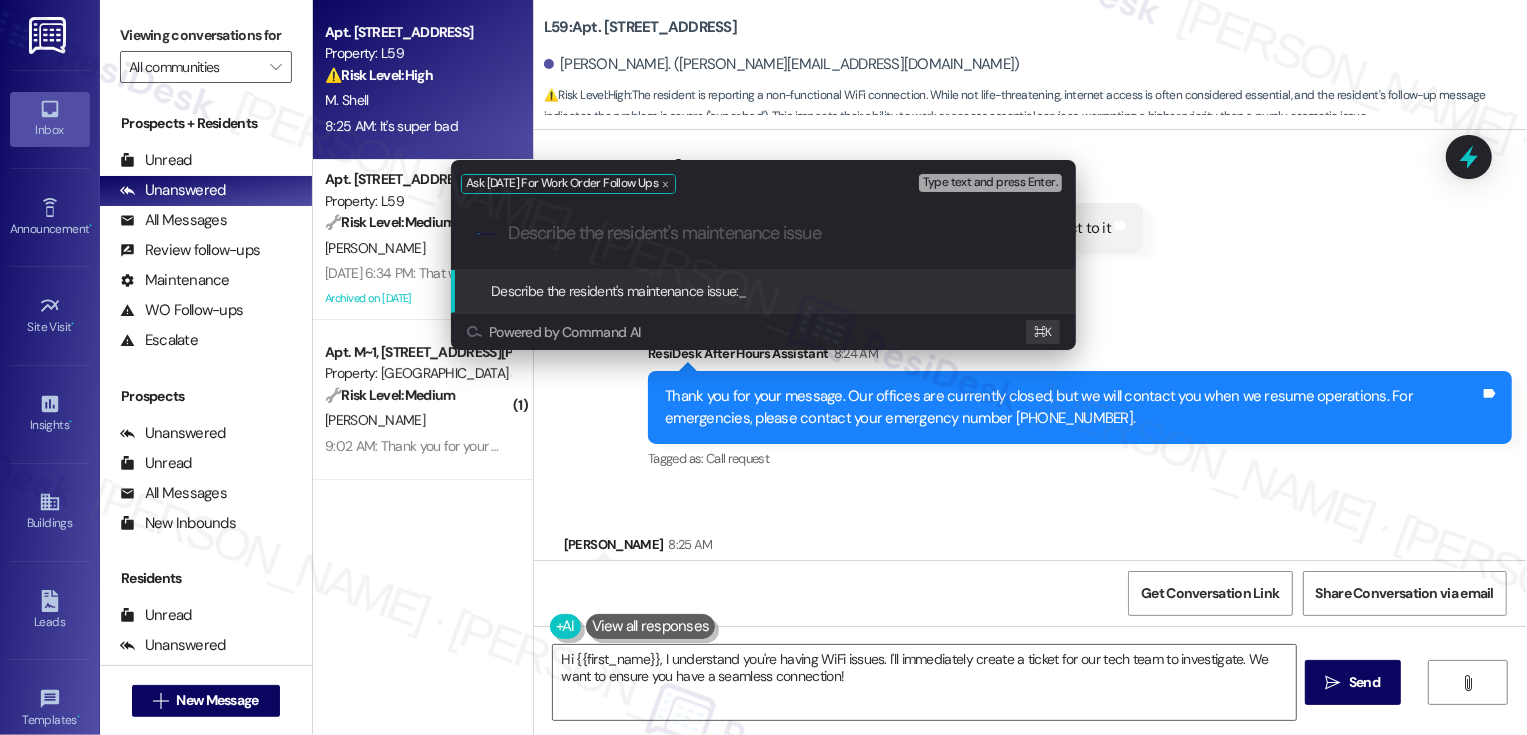 paste on "WiFi fixed or something it's been horrible I can't even connect to it" 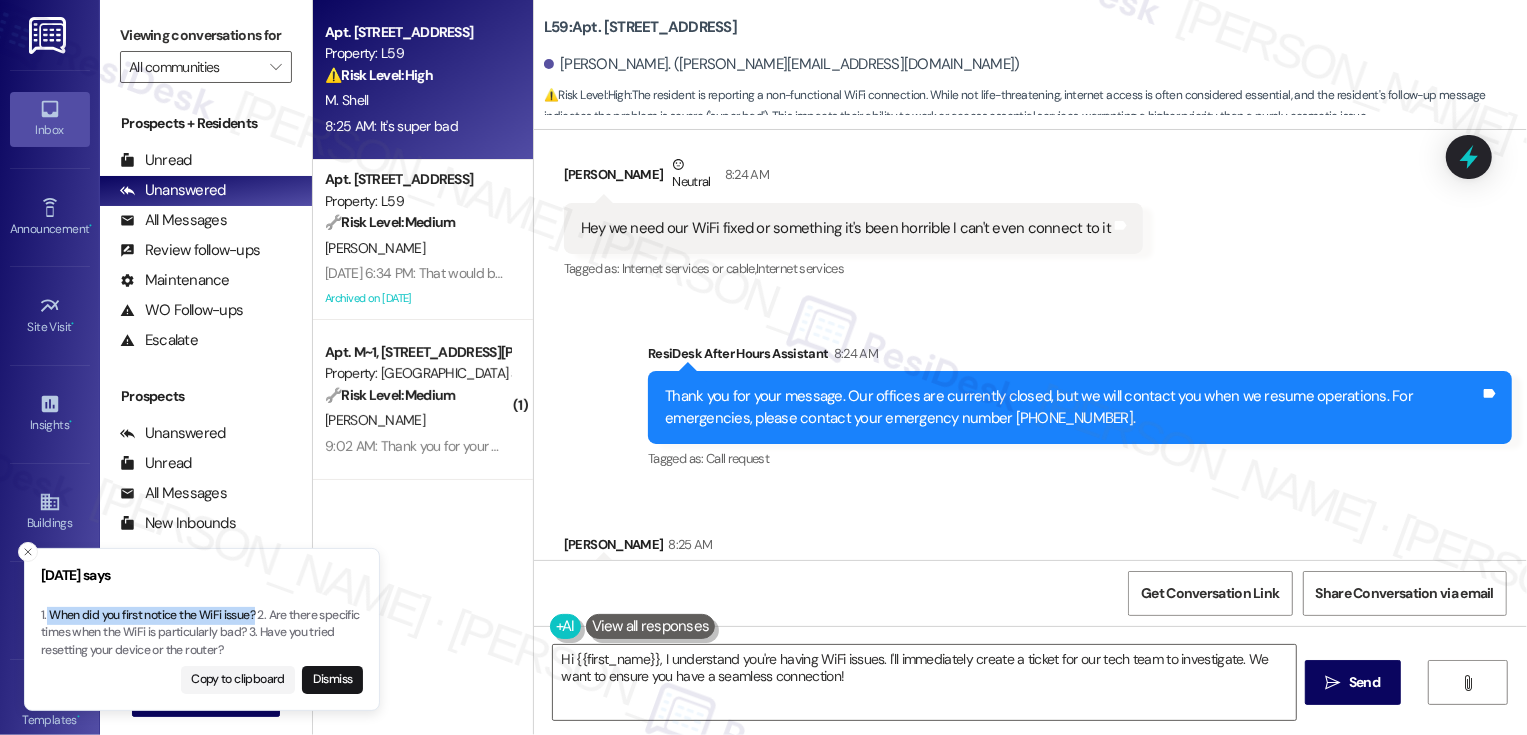 drag, startPoint x: 47, startPoint y: 614, endPoint x: 257, endPoint y: 614, distance: 210 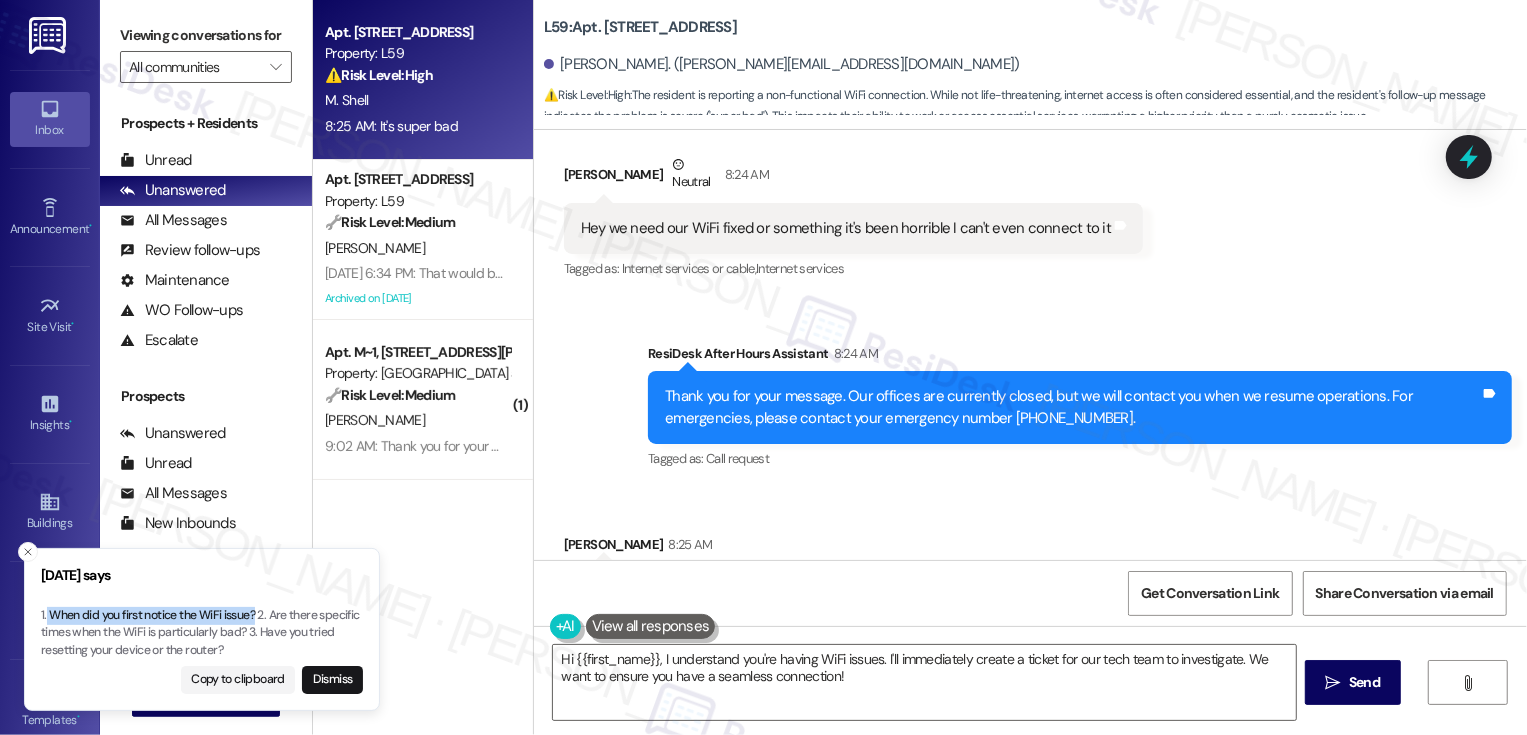 type 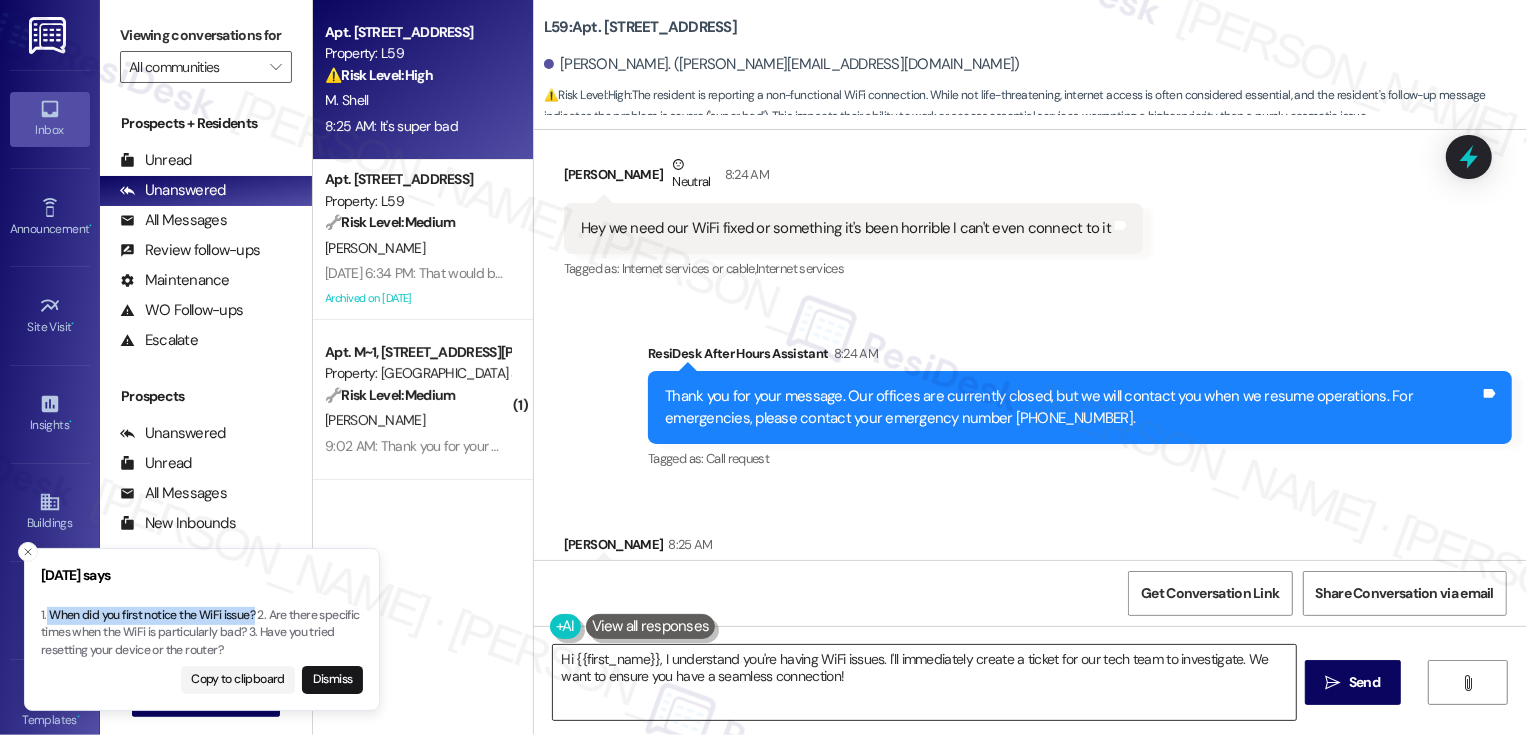 click on "Hi {{first_name}}, I understand you're having WiFi issues. I'll immediately create a ticket for our tech team to investigate. We want to ensure you have a seamless connection!" at bounding box center [924, 682] 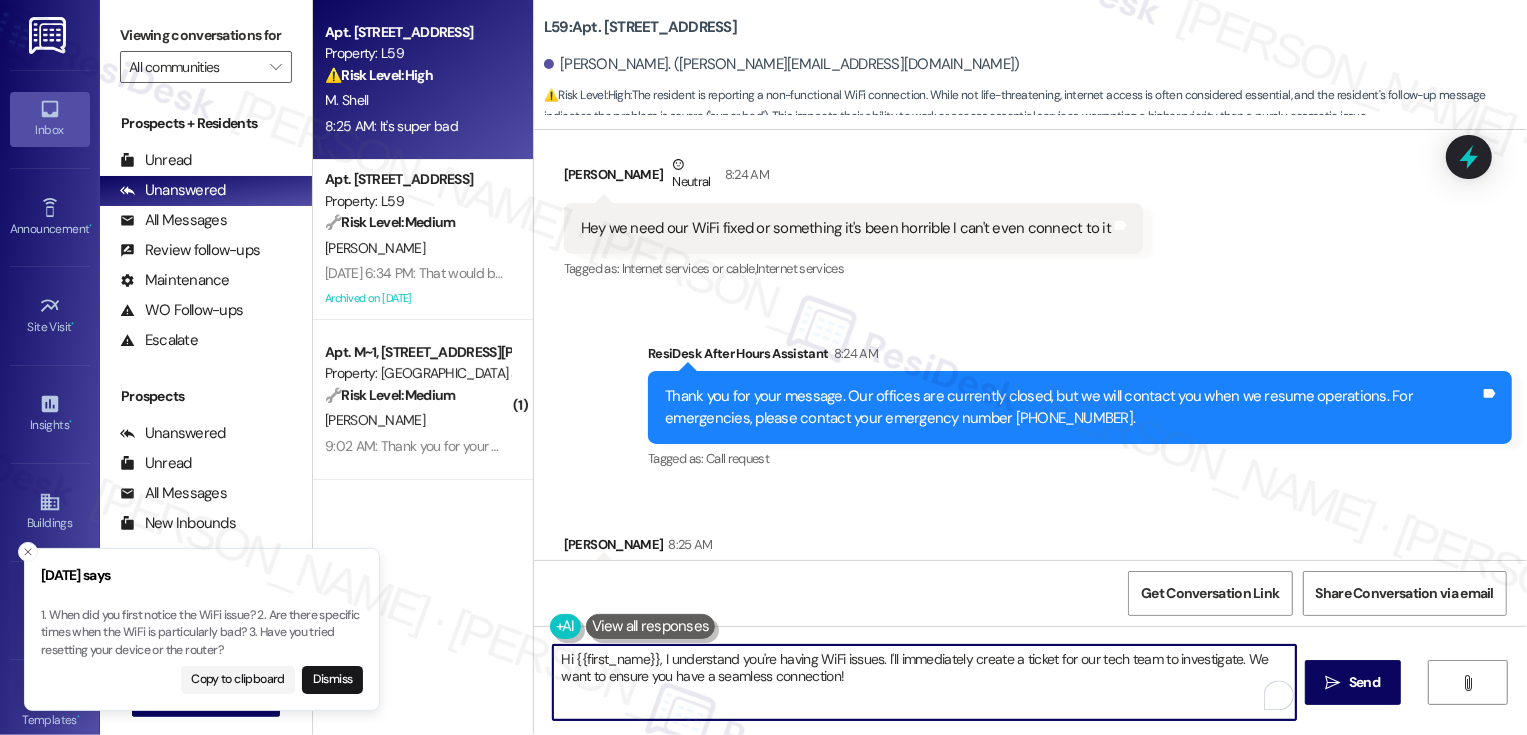 click on "Hi {{first_name}}, I understand you're having WiFi issues. I'll immediately create a ticket for our tech team to investigate. We want to ensure you have a seamless connection!" at bounding box center (924, 682) 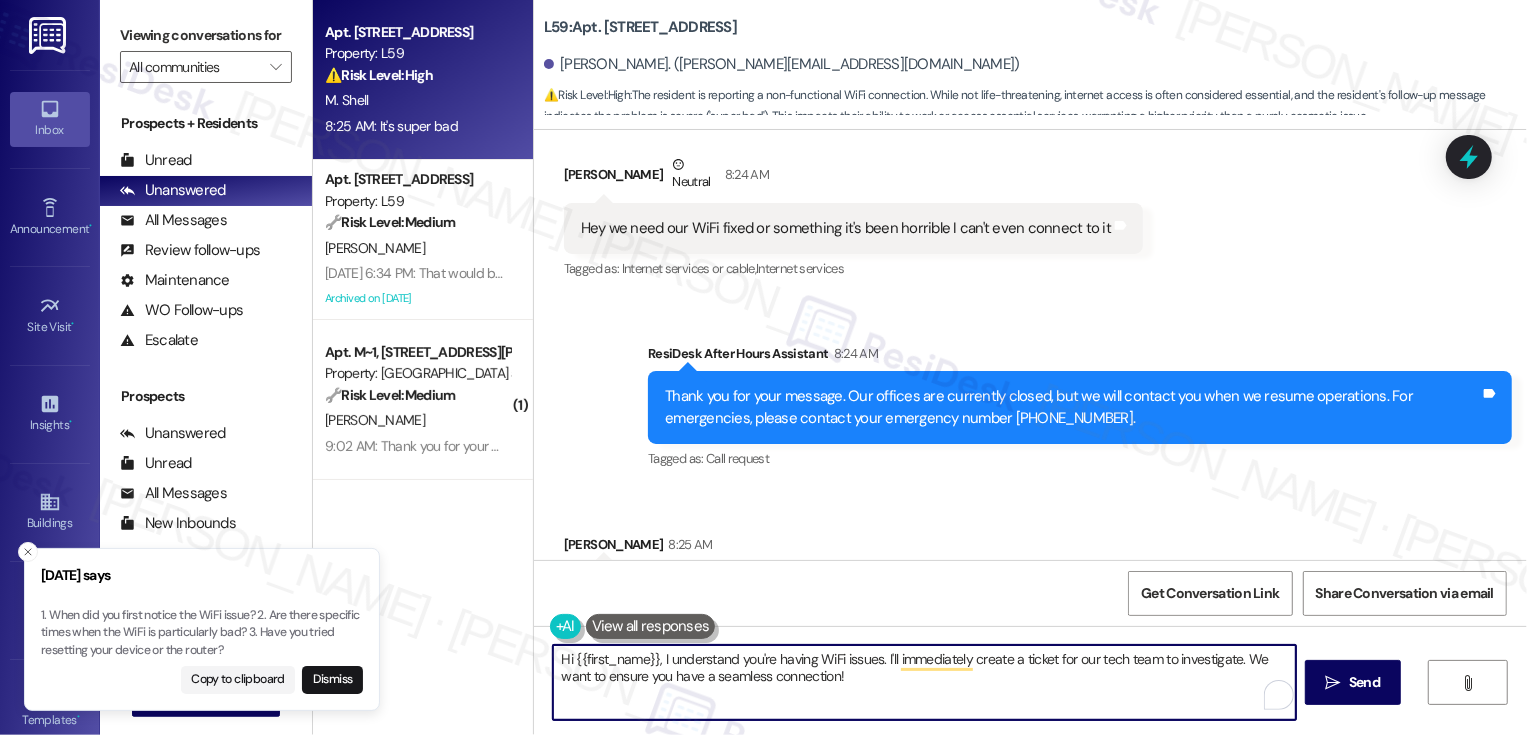 drag, startPoint x: 880, startPoint y: 657, endPoint x: 905, endPoint y: 679, distance: 33.30165 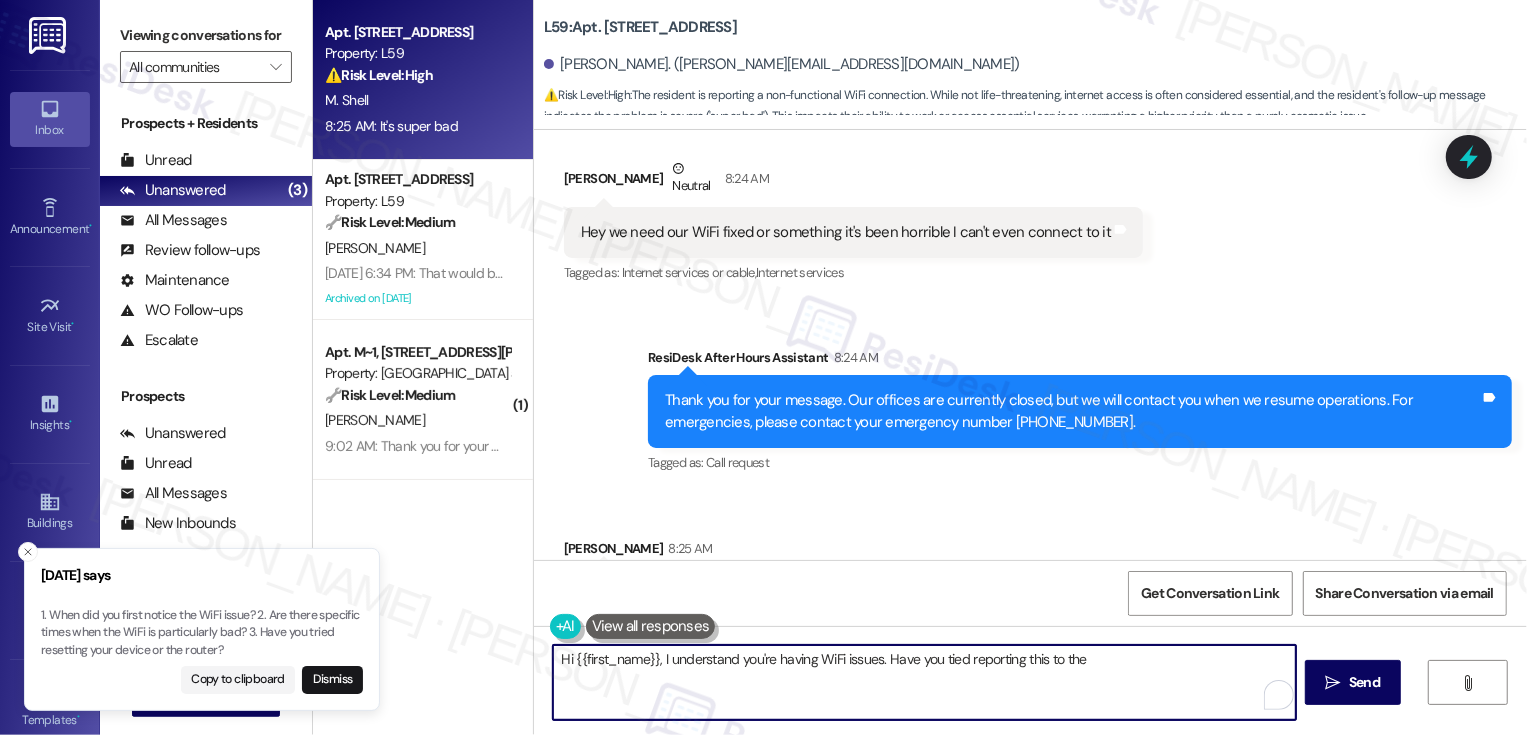 scroll, scrollTop: 1931, scrollLeft: 0, axis: vertical 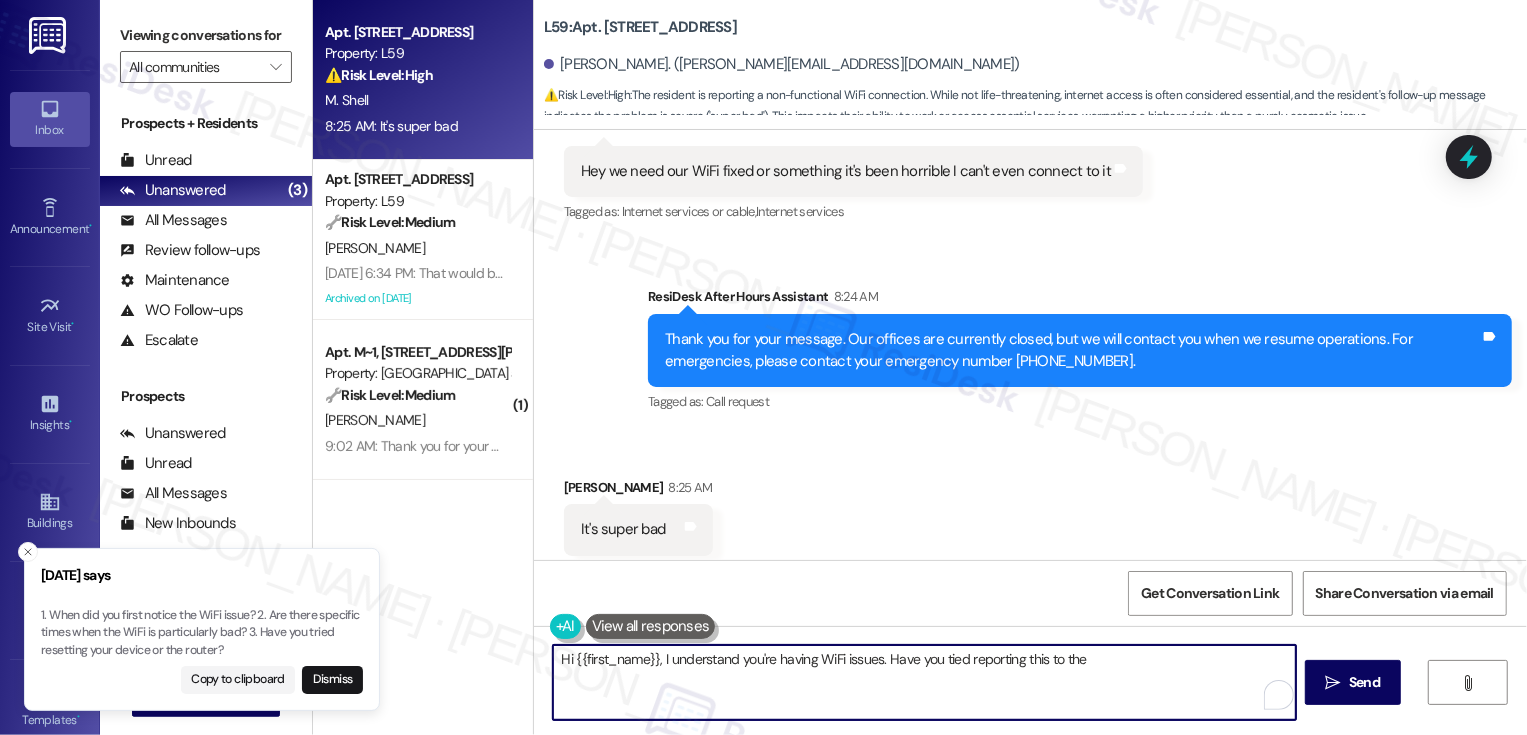 click on "Hi {{first_name}}, I understand you're having WiFi issues. Have you tied reporting this to the" at bounding box center (924, 682) 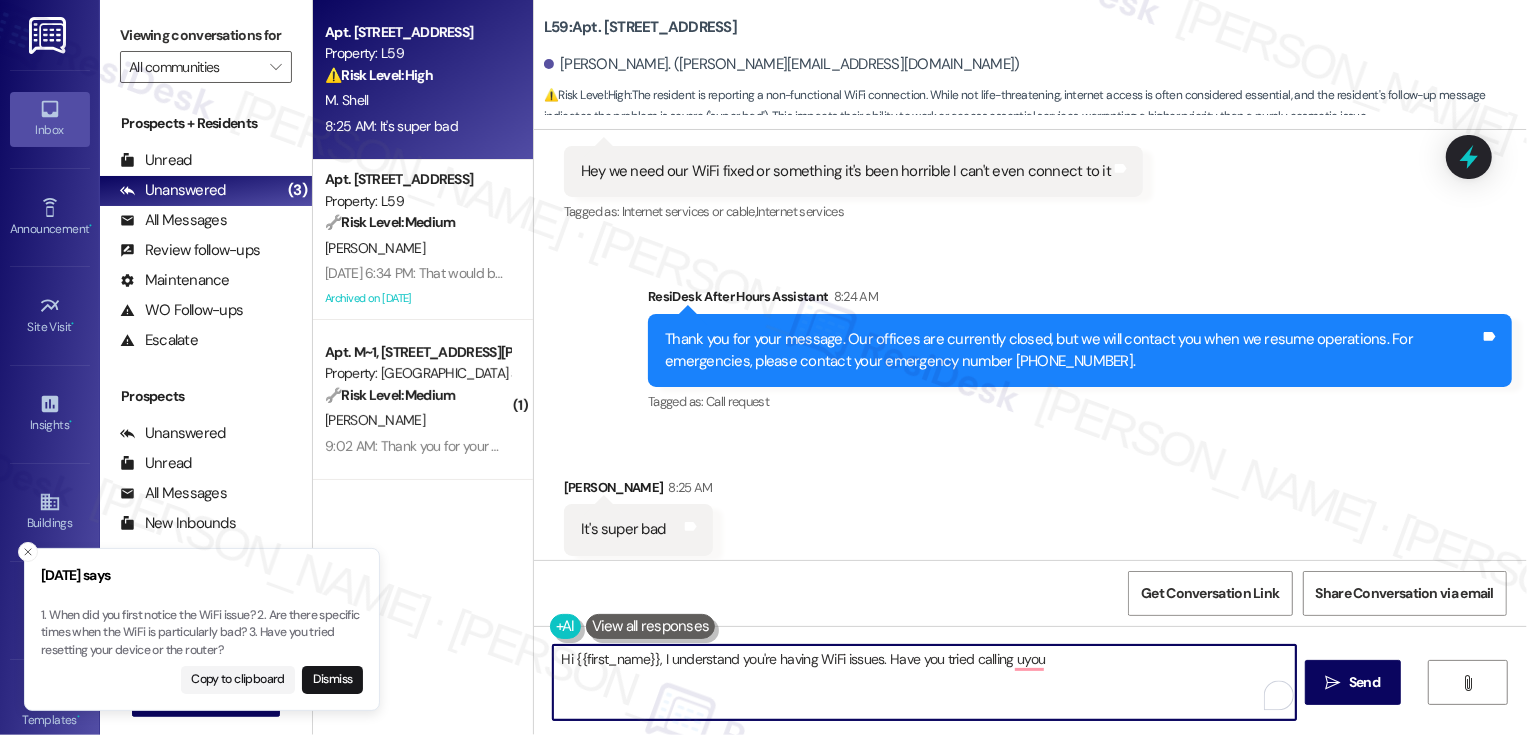 drag, startPoint x: 880, startPoint y: 658, endPoint x: 1175, endPoint y: 664, distance: 295.061 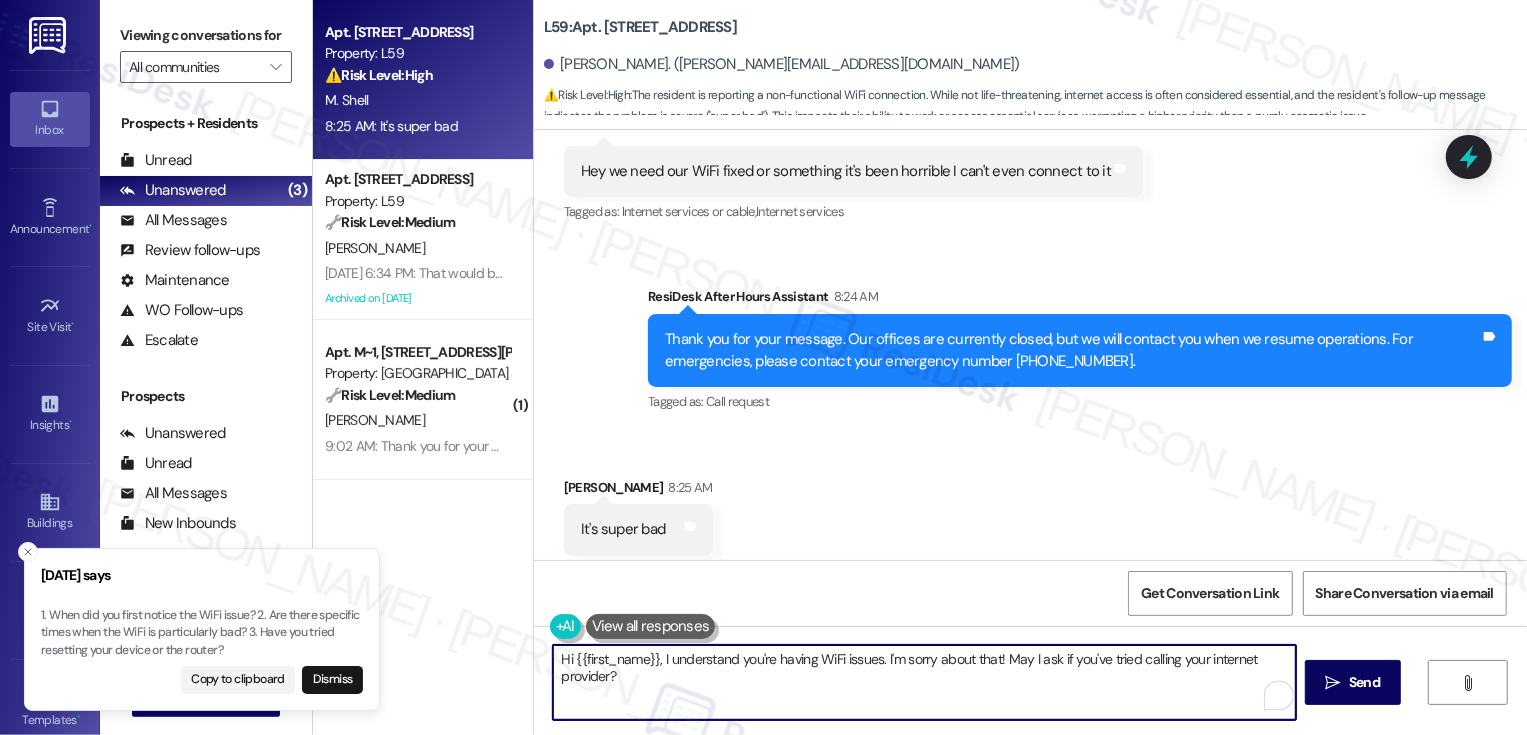 scroll, scrollTop: 1972, scrollLeft: 0, axis: vertical 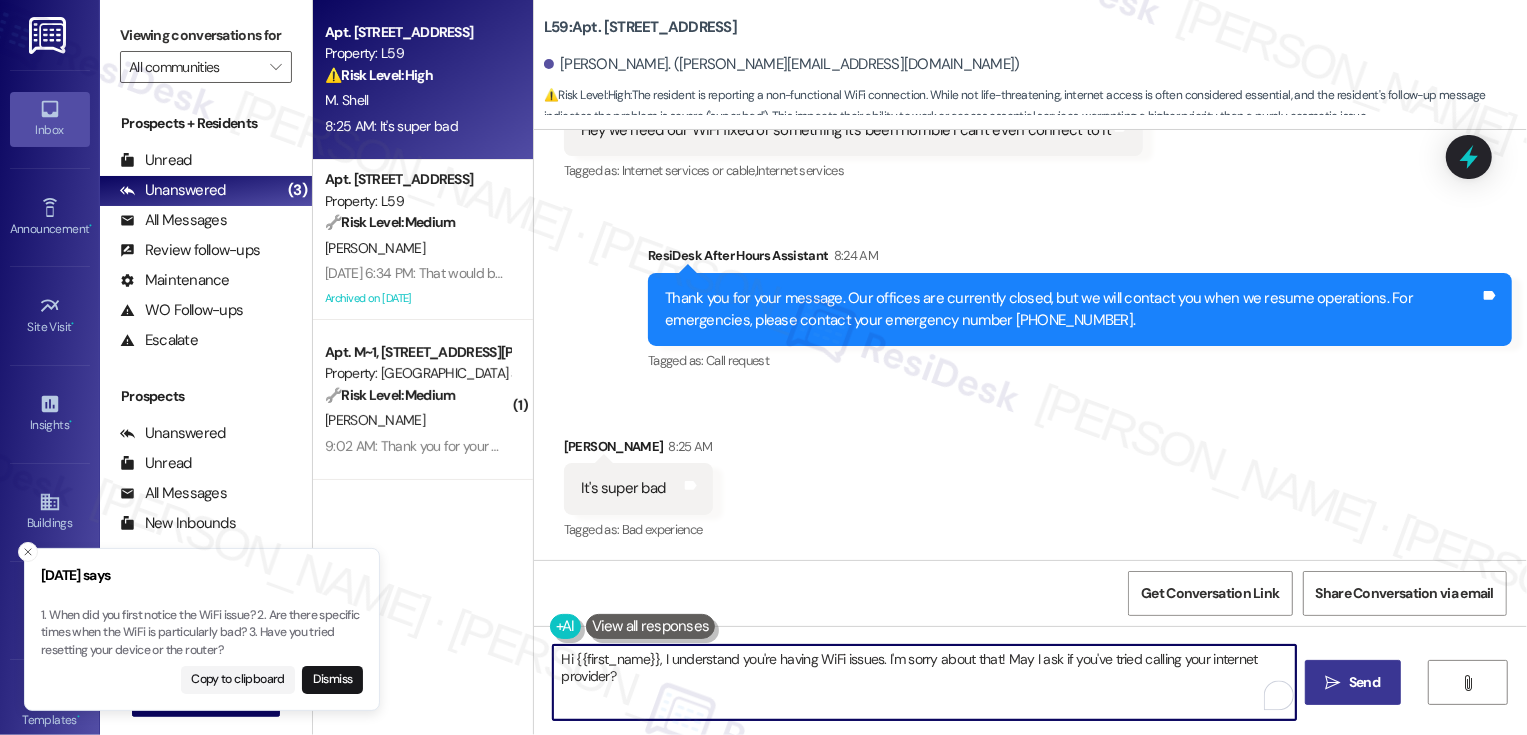 type on "Hi {{first_name}}, I understand you're having WiFi issues. I'm sorry about that! May I ask if you've tried calling your internet provider?" 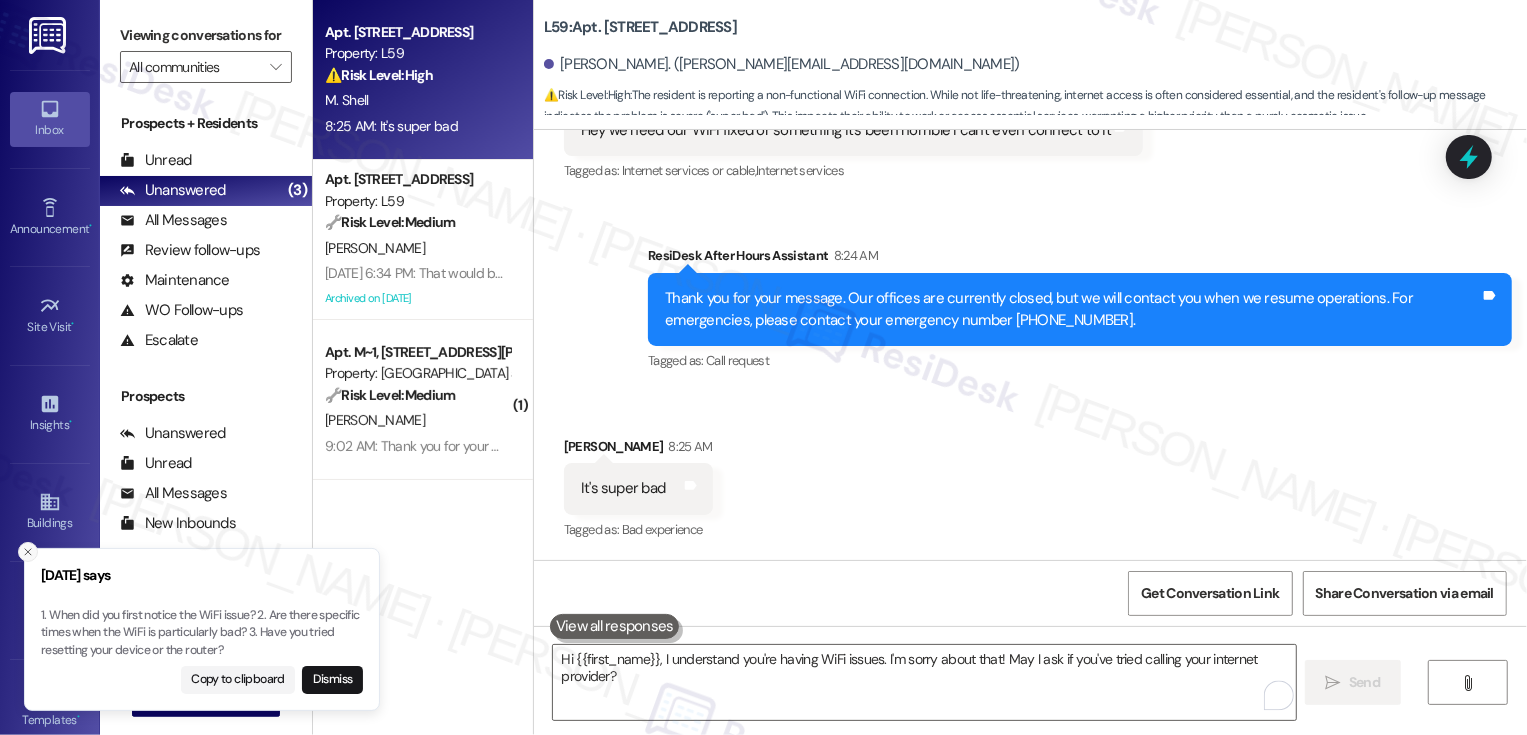 type 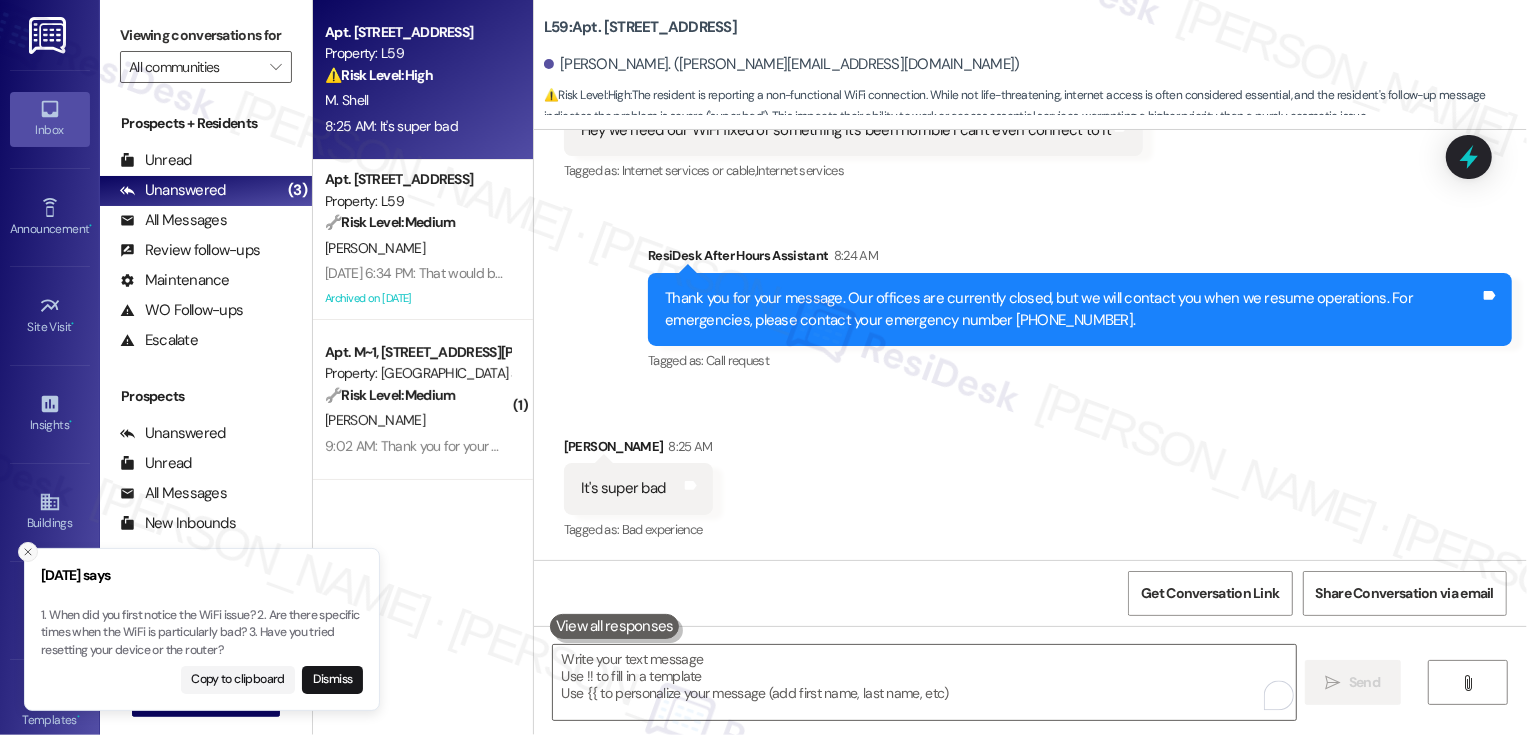 click 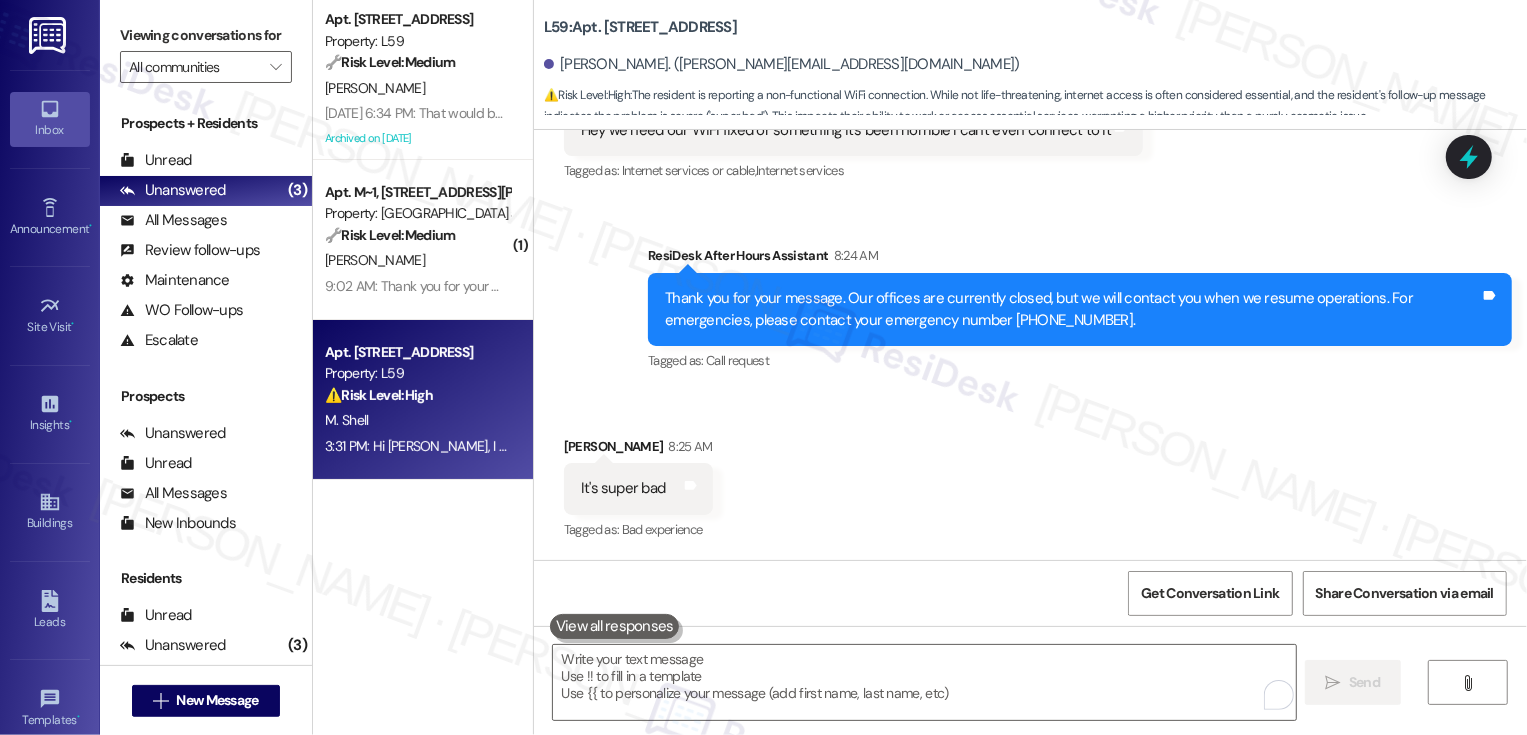 scroll, scrollTop: 2111, scrollLeft: 0, axis: vertical 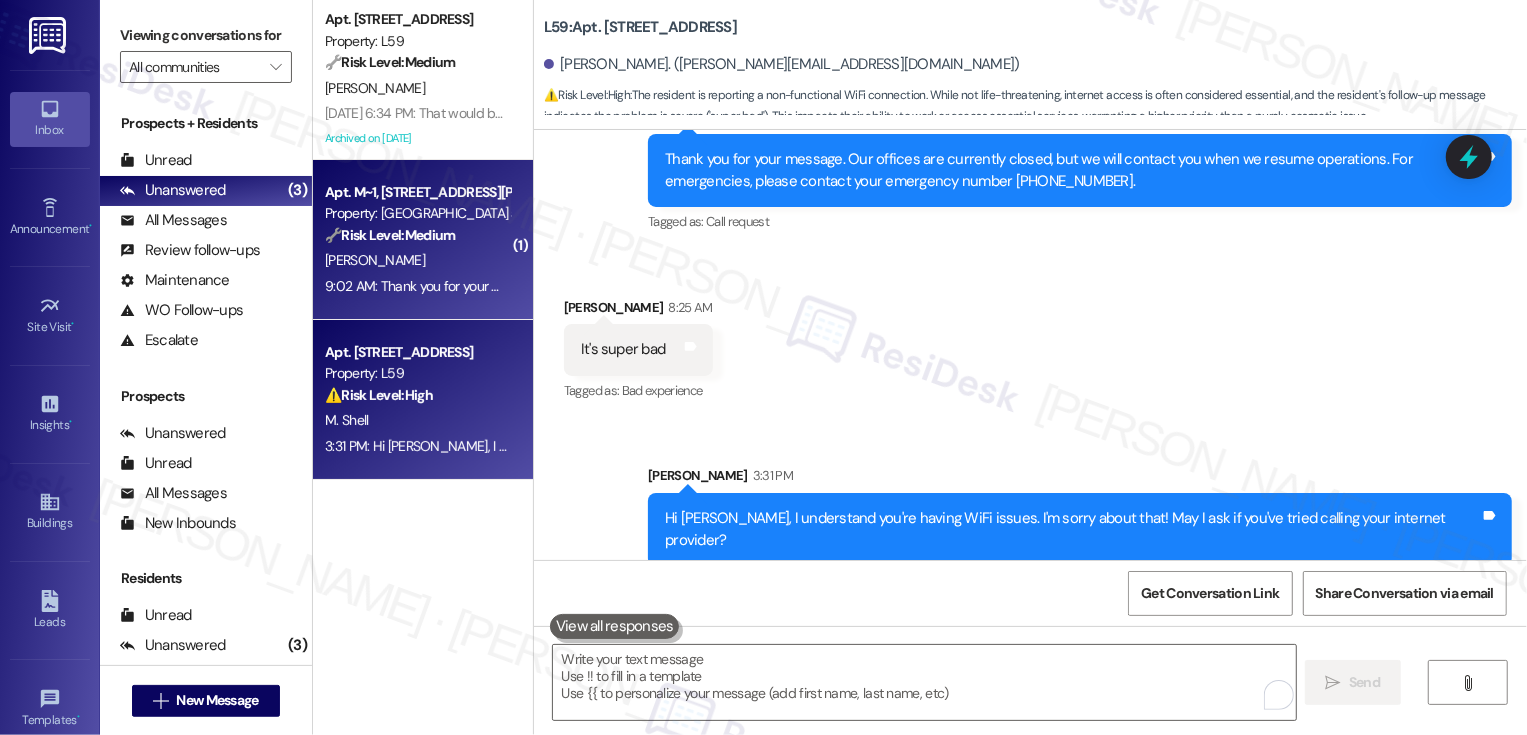 click on "[PERSON_NAME]" at bounding box center [417, 260] 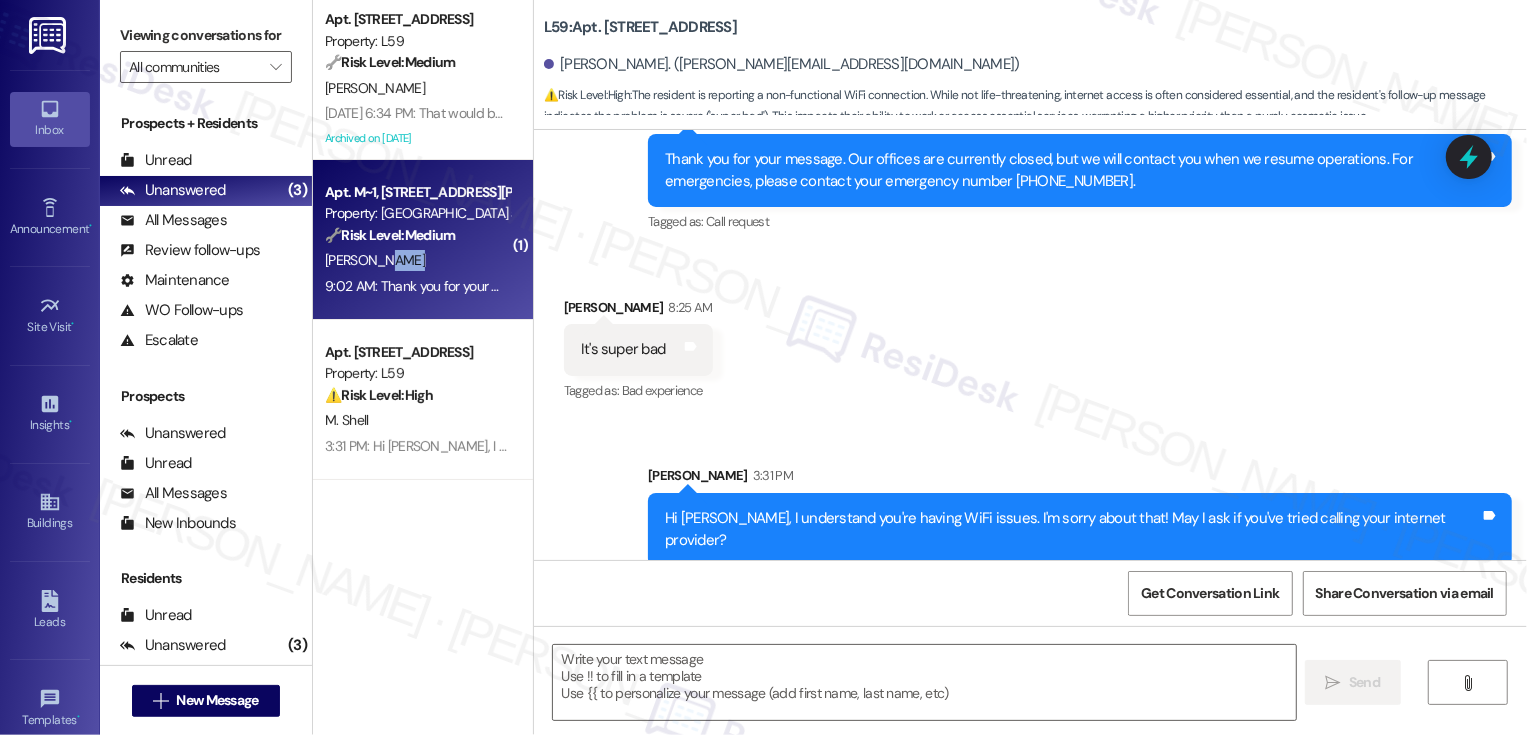 click on "[PERSON_NAME]" at bounding box center [417, 260] 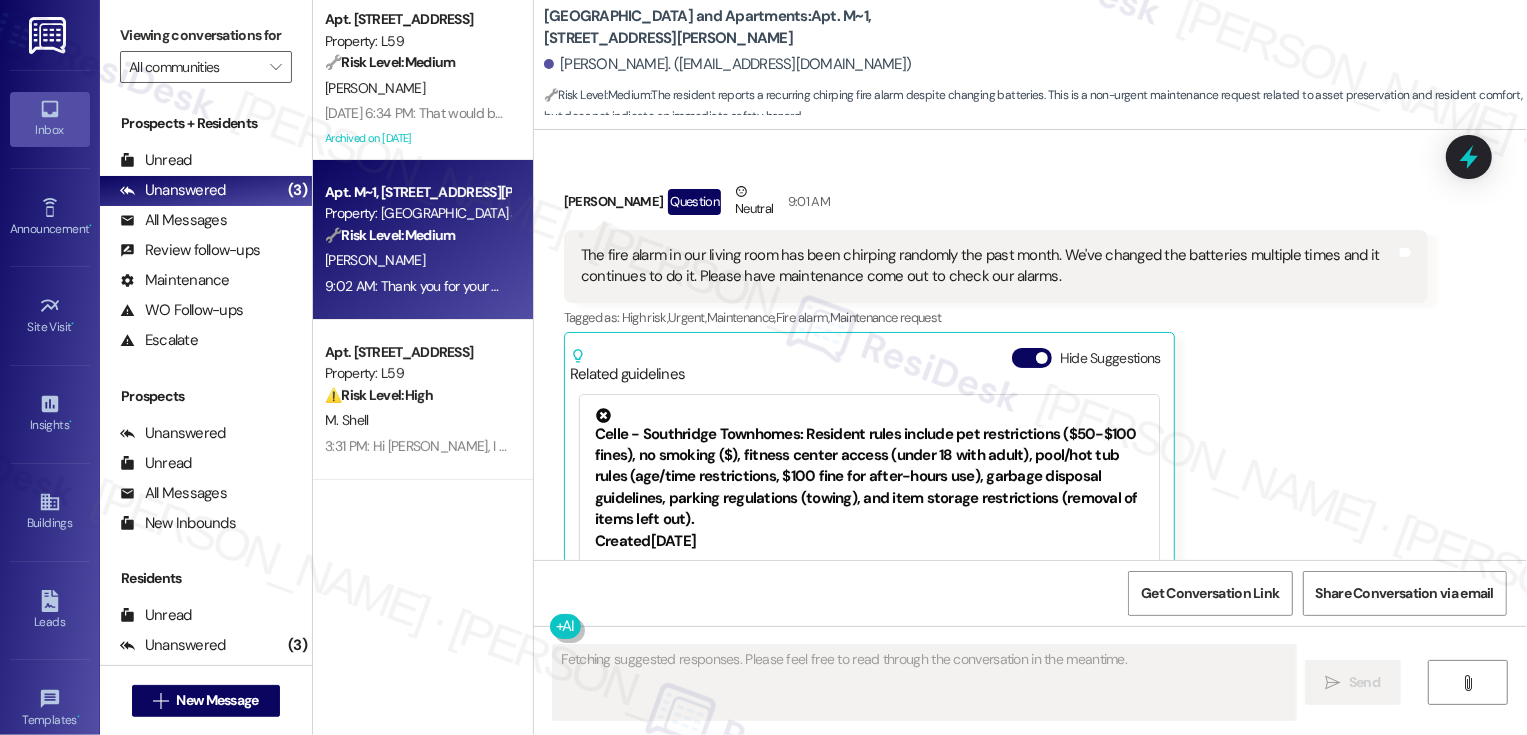 scroll, scrollTop: 3966, scrollLeft: 0, axis: vertical 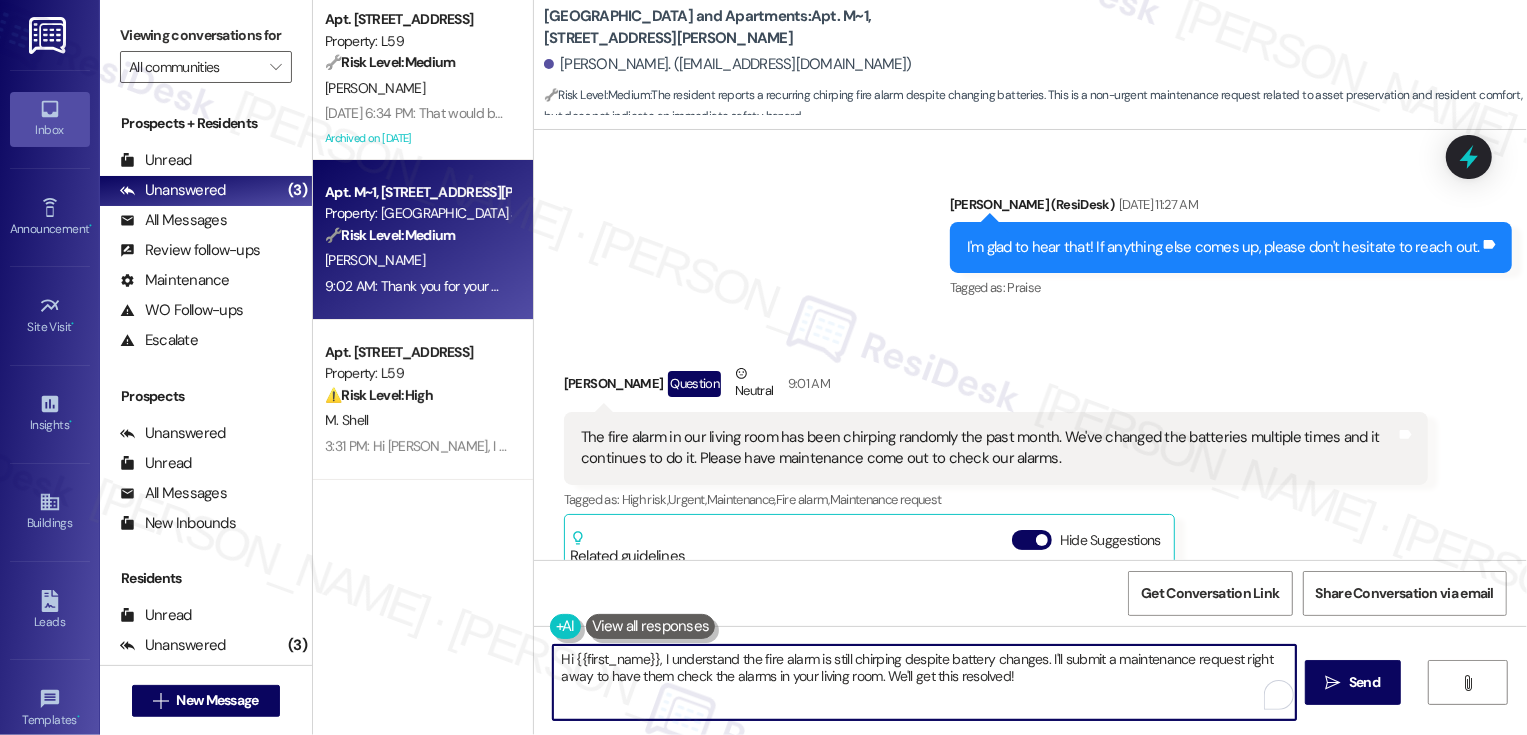 drag, startPoint x: 557, startPoint y: 681, endPoint x: 576, endPoint y: 681, distance: 19 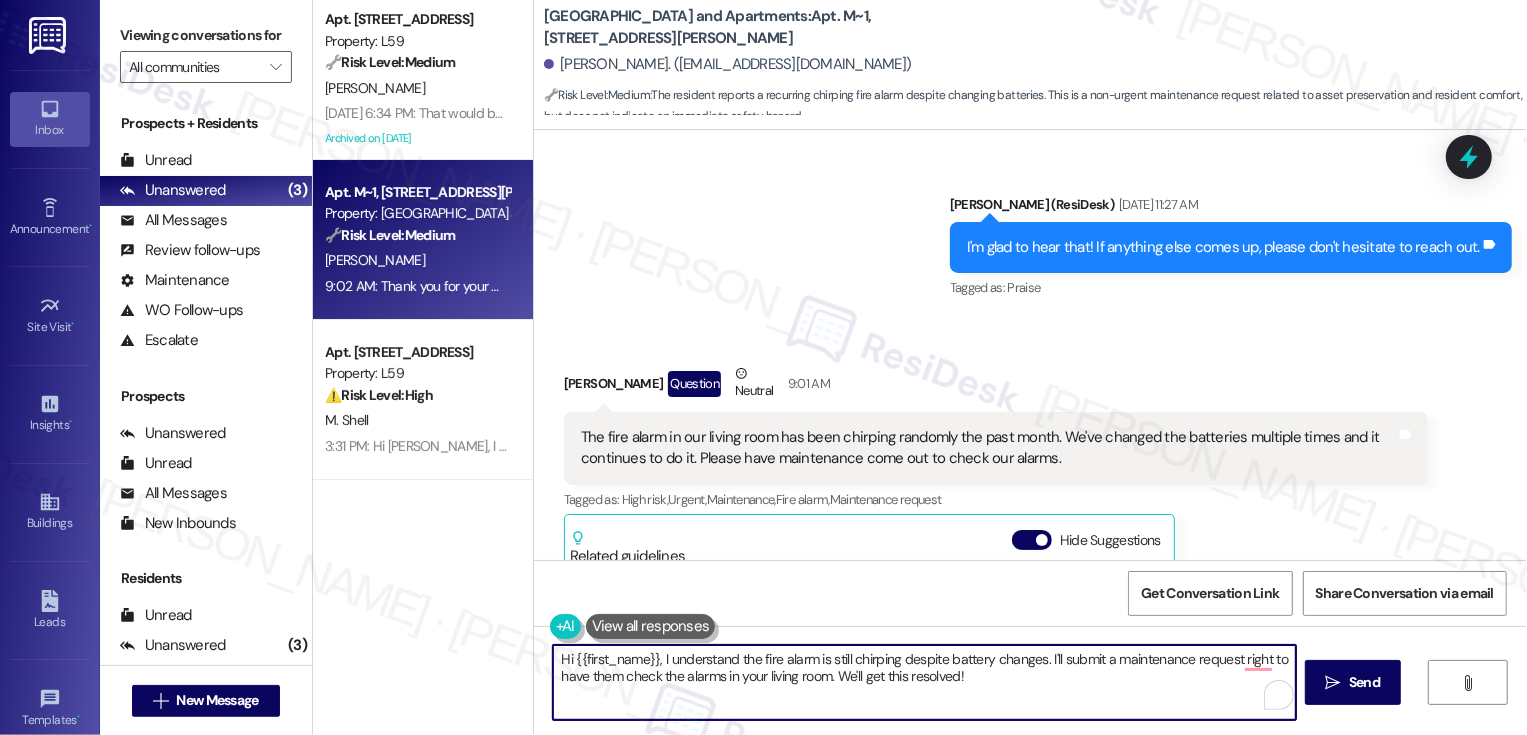 drag, startPoint x: 830, startPoint y: 676, endPoint x: 1092, endPoint y: 691, distance: 262.42905 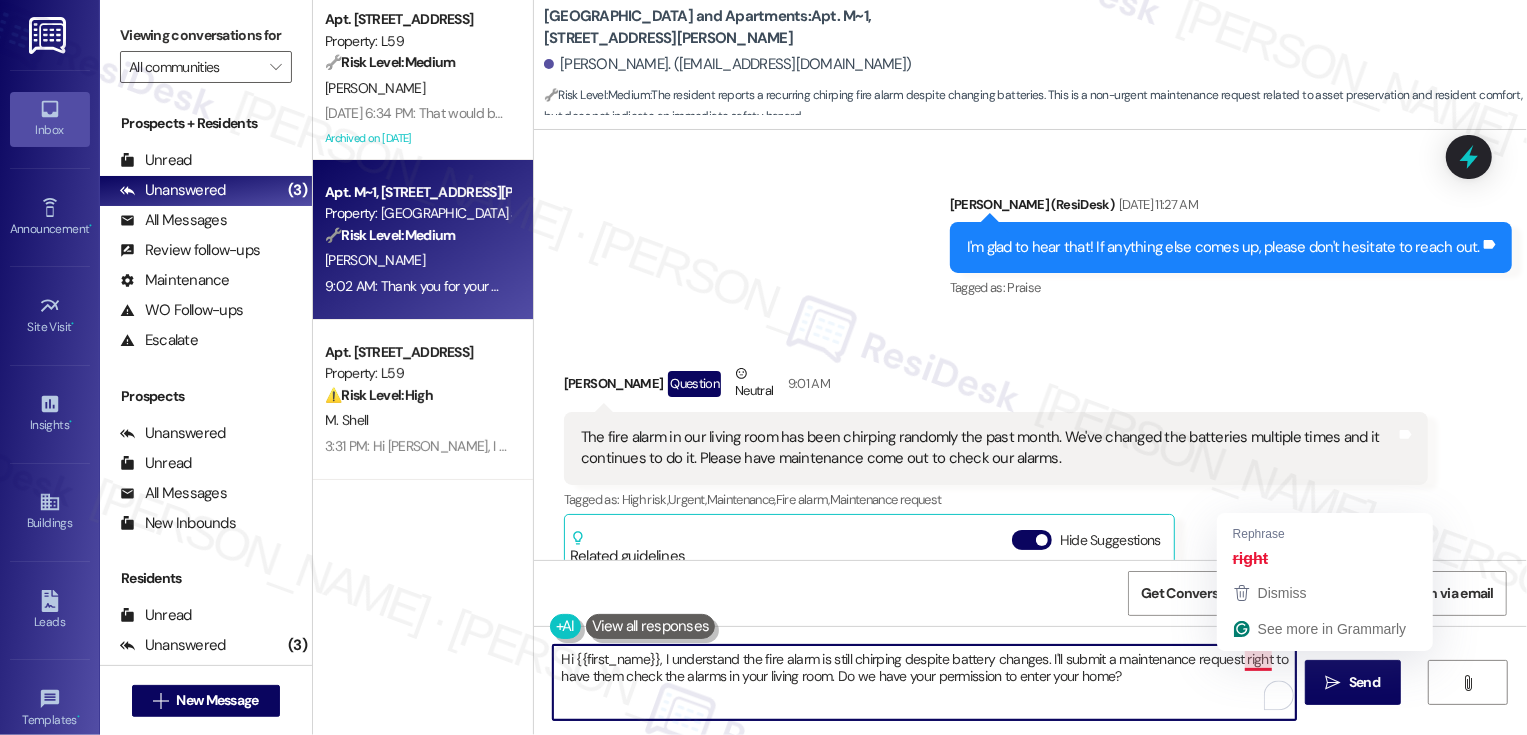click on "Hi {{first_name}}, I understand the fire alarm is still chirping despite battery changes. I'll submit a maintenance request right to have them check the alarms in your living room. Do we have your permission to enter your home?" at bounding box center [924, 682] 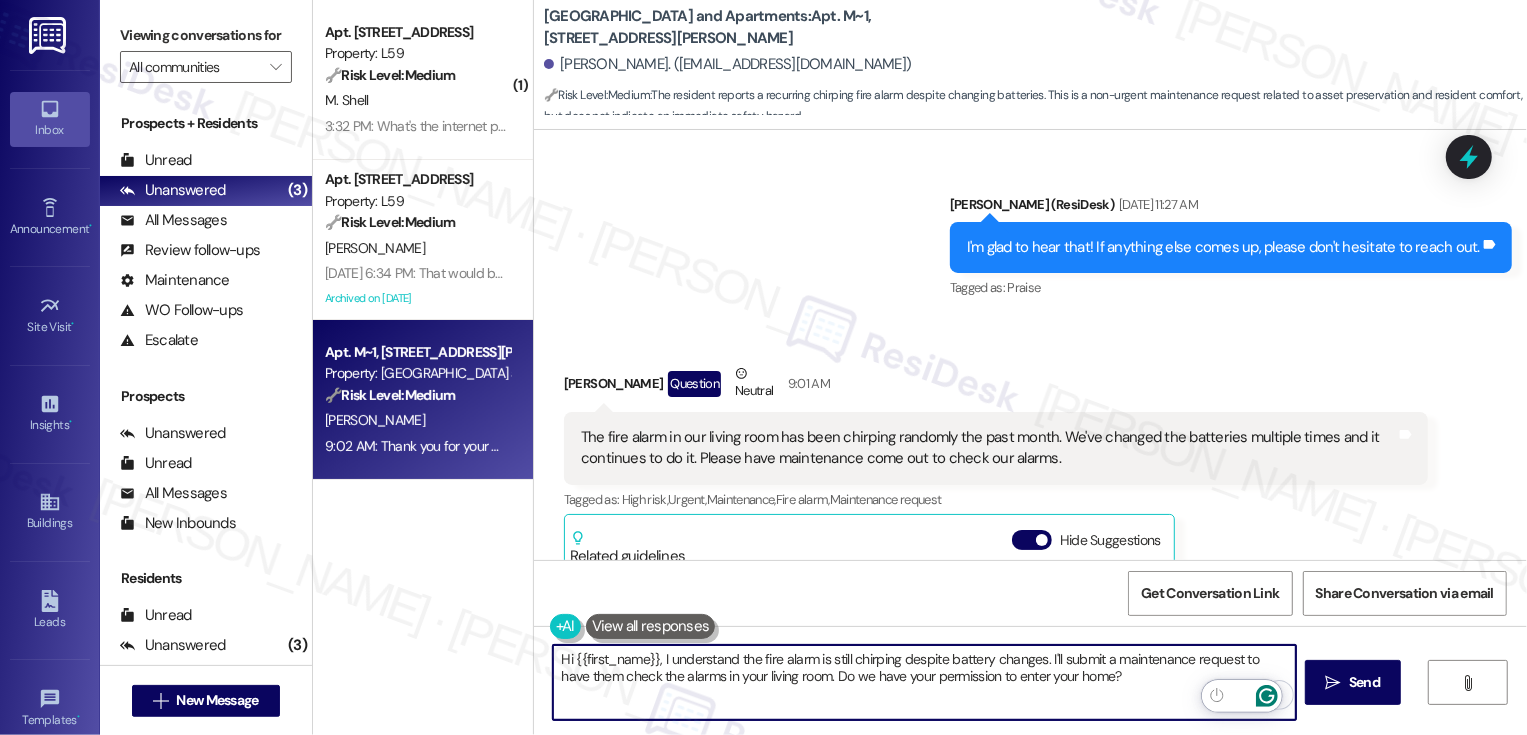 click on "Hi {{first_name}}, I understand the fire alarm is still chirping despite battery changes. I'll submit a maintenance request to have them check the alarms in your living room. Do we have your permission to enter your home?" at bounding box center [924, 682] 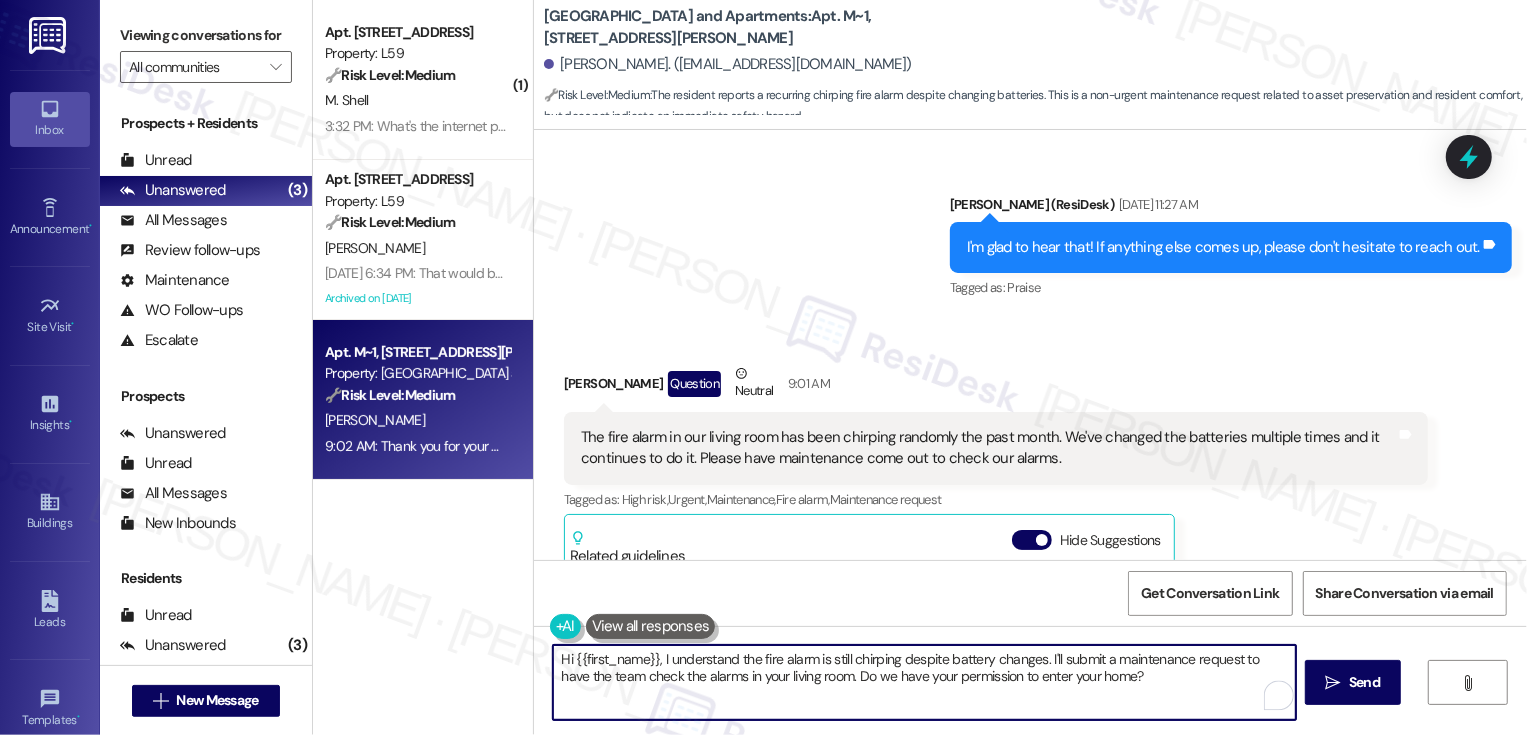 click on "Hi {{first_name}}, I understand the fire alarm is still chirping despite battery changes. I'll submit a maintenance request to have the team check the alarms in your living room. Do we have your permission to enter your home?" at bounding box center (924, 682) 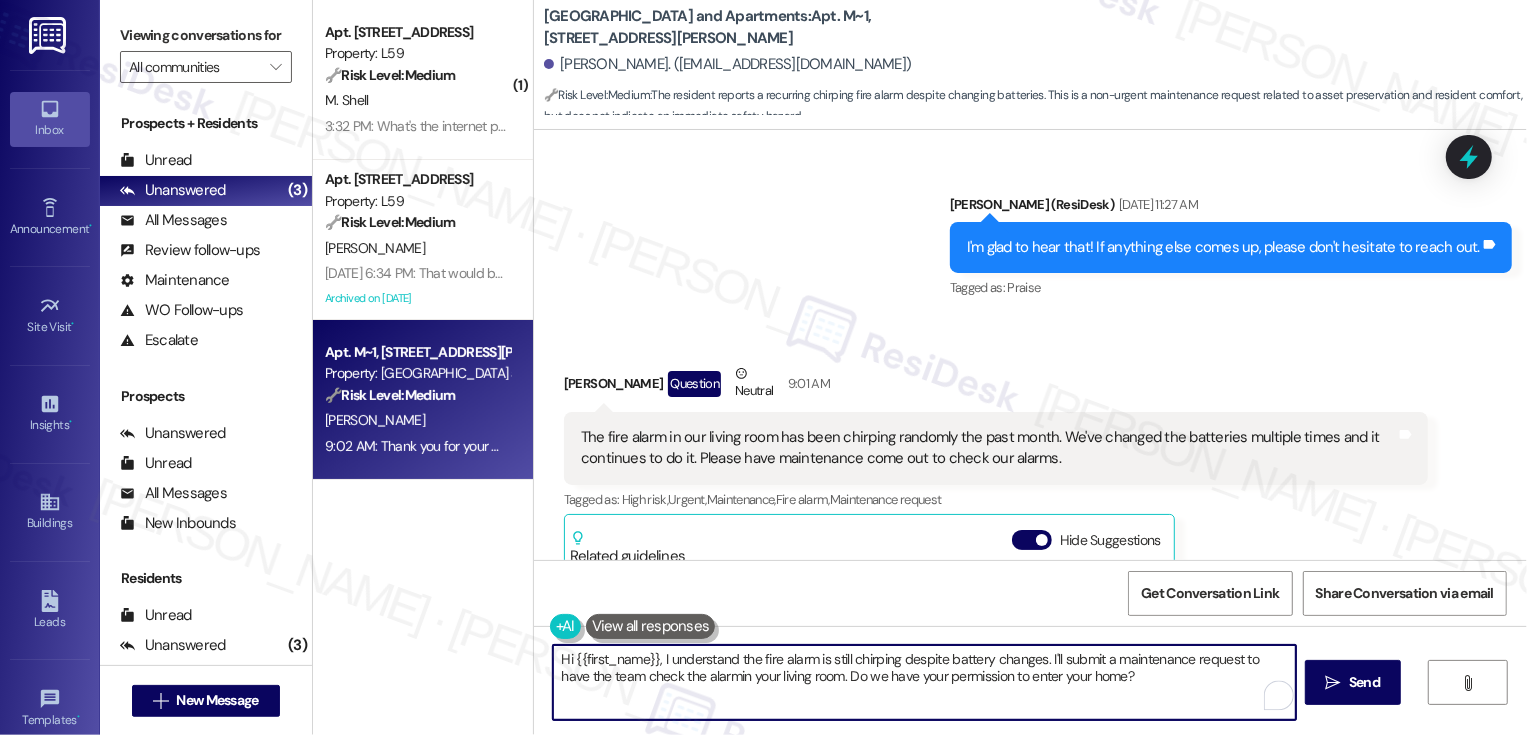 type on "Hi {{first_name}}, I understand the fire alarm is still chirping despite battery changes. I'll submit a maintenance request to have the team check the alarm in your living room. Do we have your permission to enter your home?" 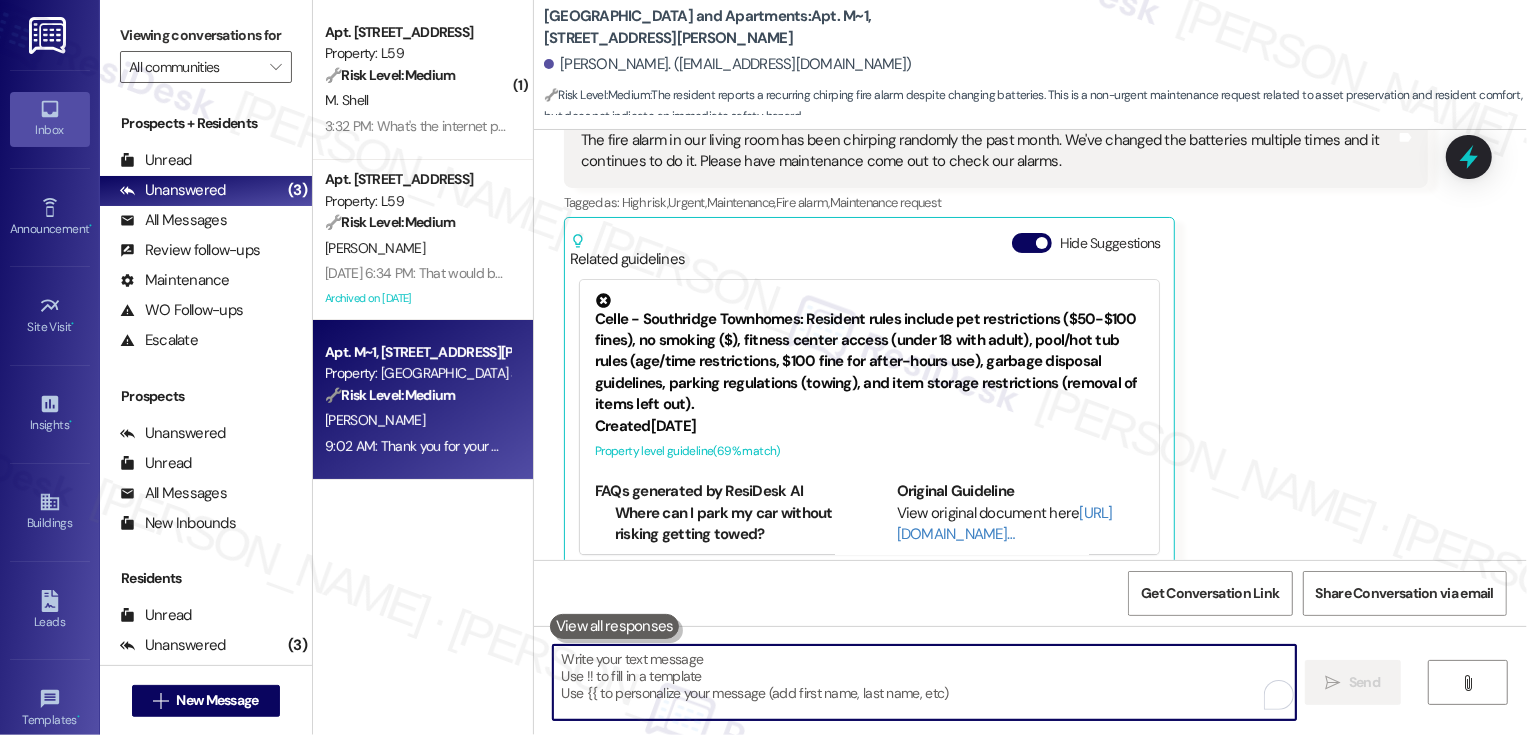 scroll, scrollTop: 4266, scrollLeft: 0, axis: vertical 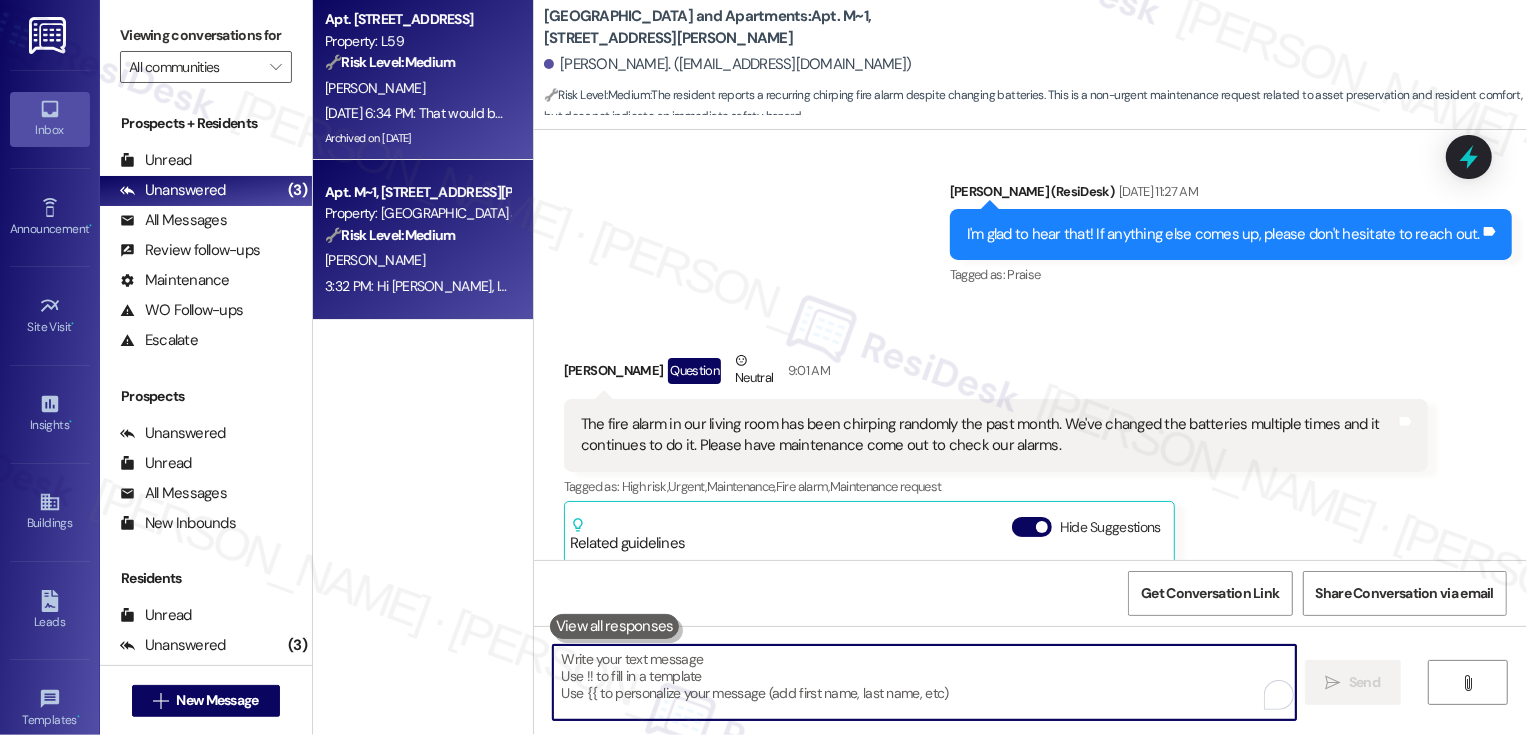 type 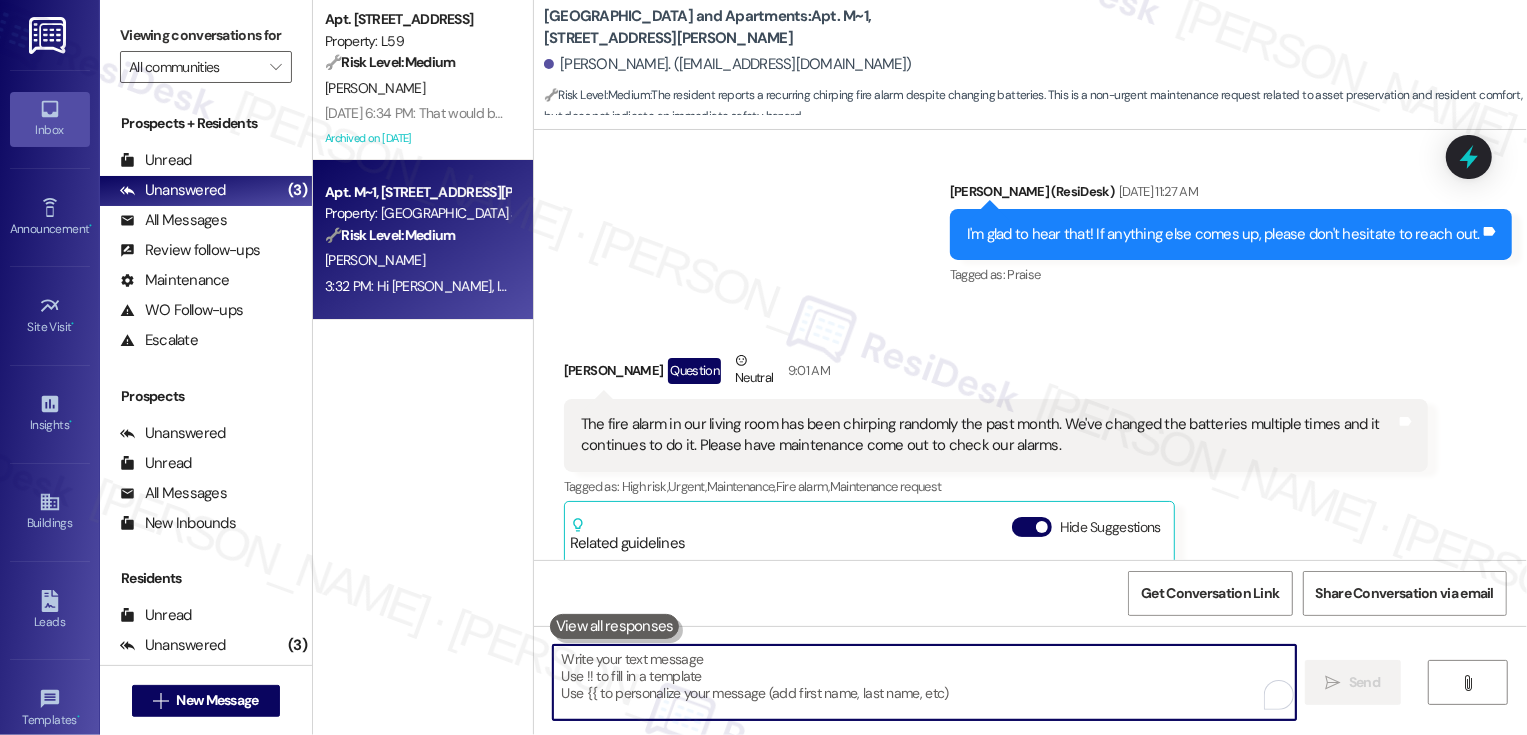 scroll, scrollTop: 4618, scrollLeft: 0, axis: vertical 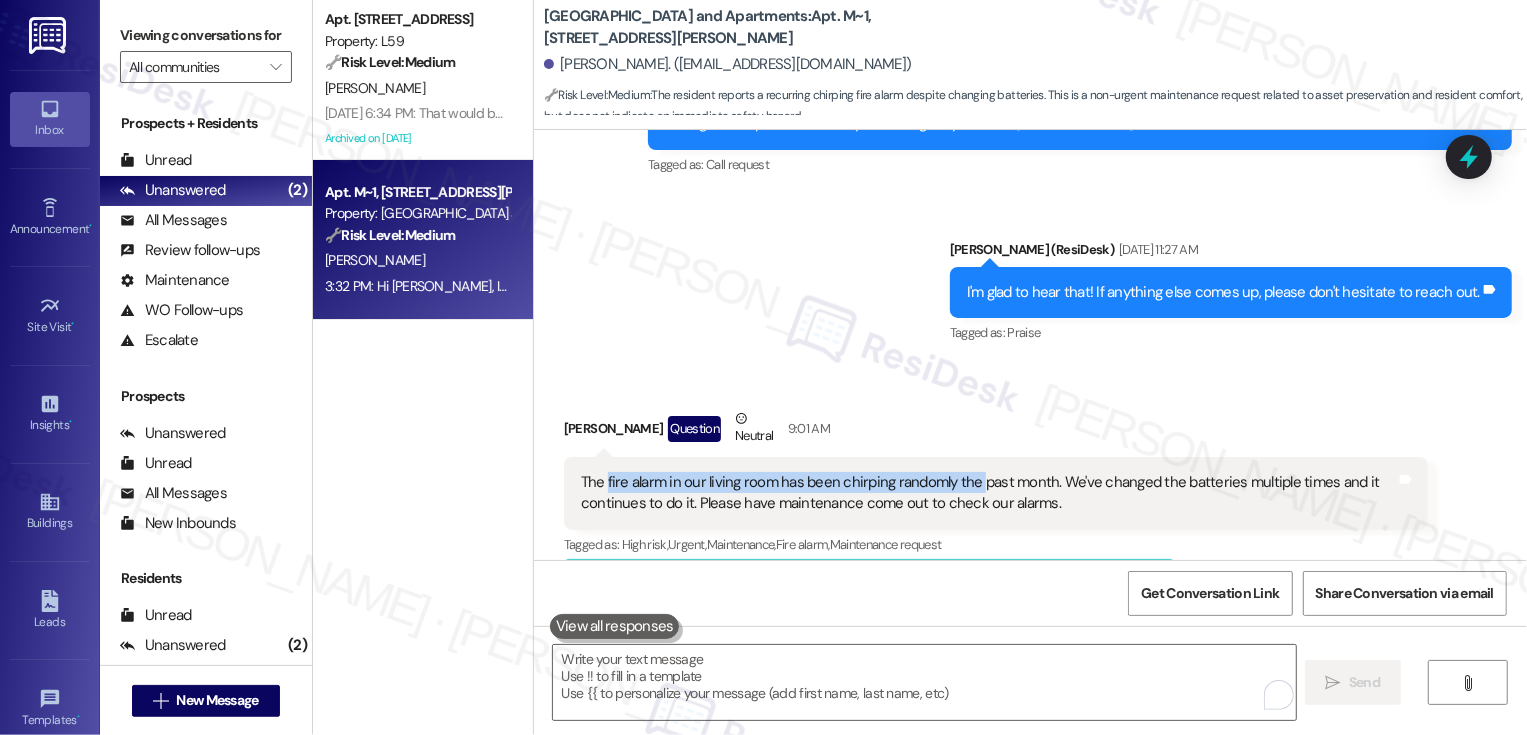 drag, startPoint x: 593, startPoint y: 461, endPoint x: 967, endPoint y: 471, distance: 374.13367 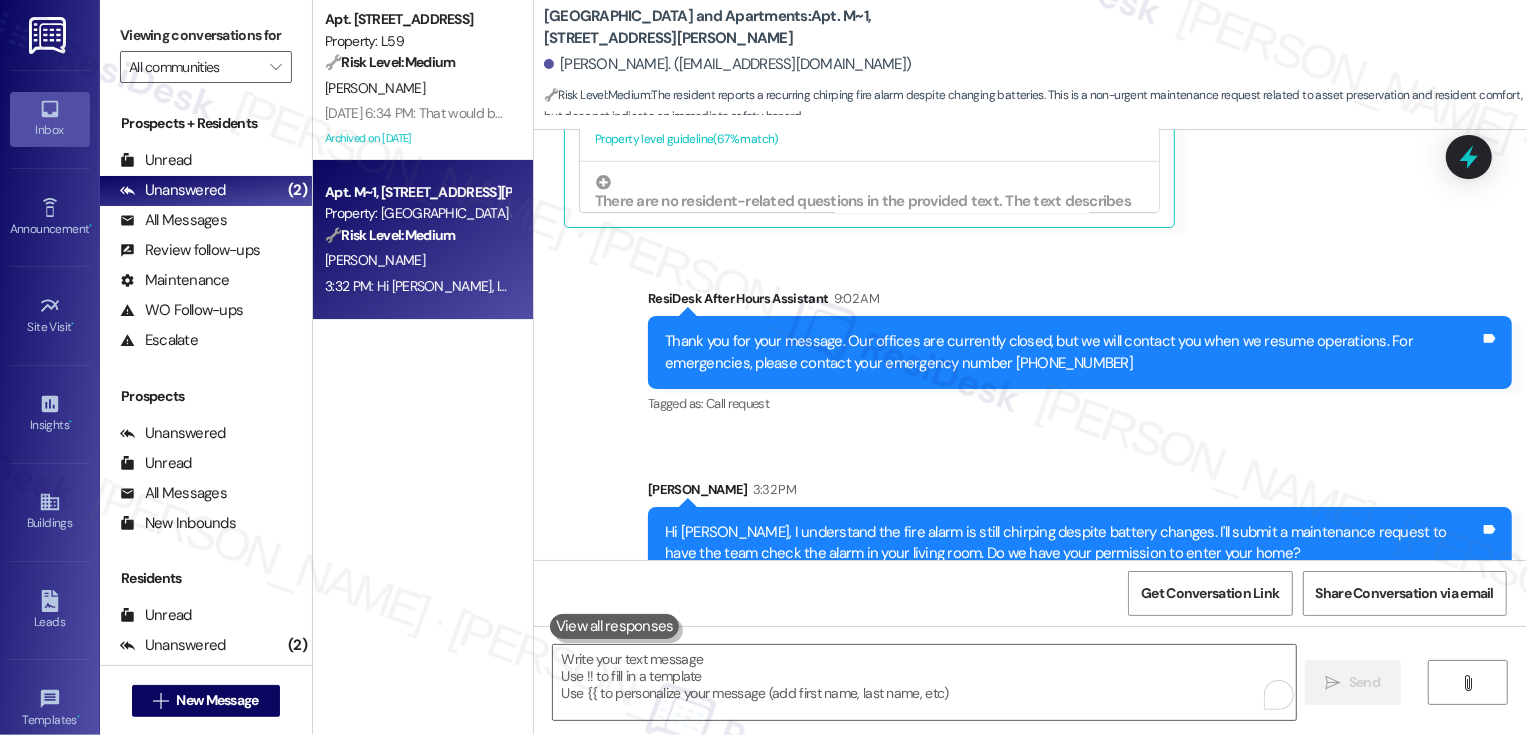 scroll, scrollTop: 4618, scrollLeft: 0, axis: vertical 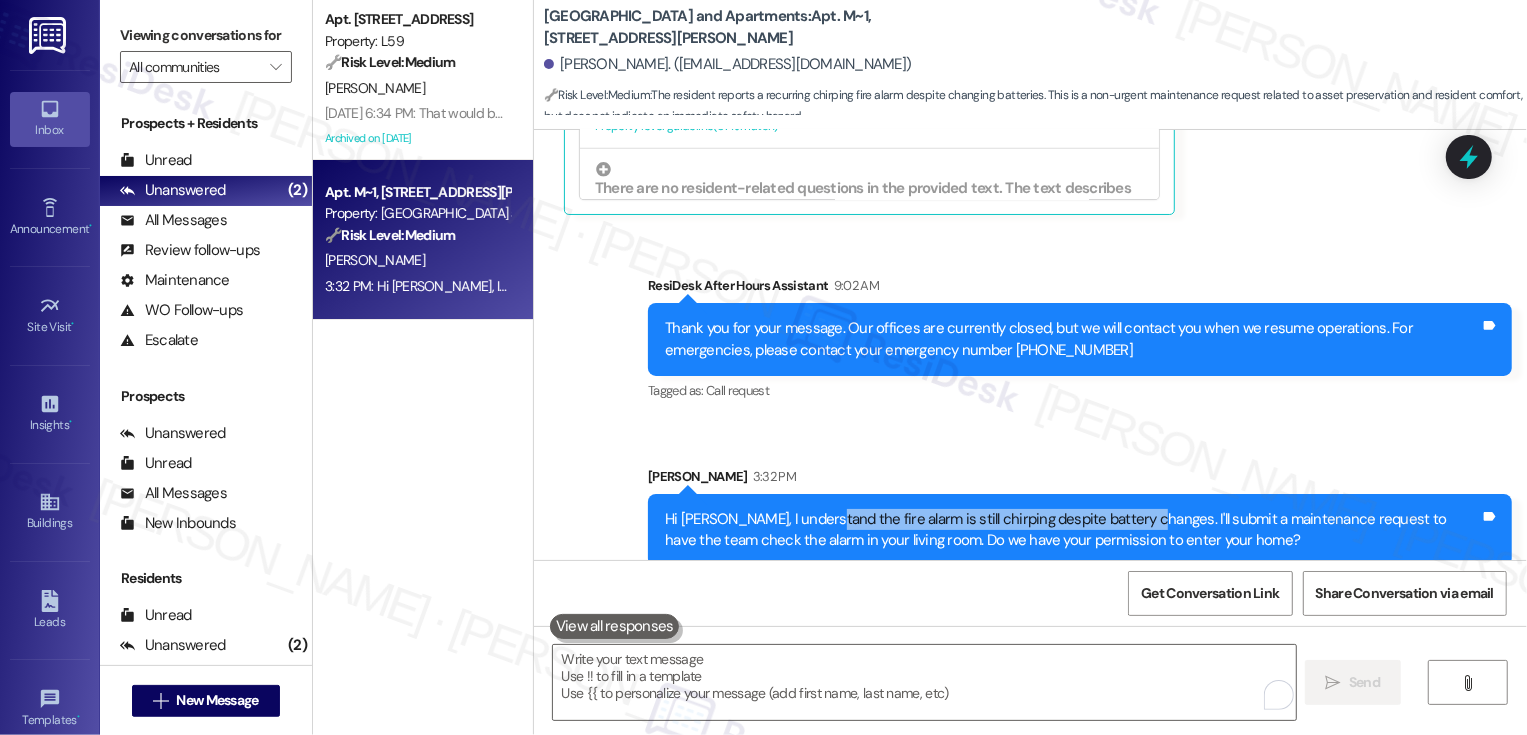 drag, startPoint x: 816, startPoint y: 496, endPoint x: 1140, endPoint y: 501, distance: 324.03857 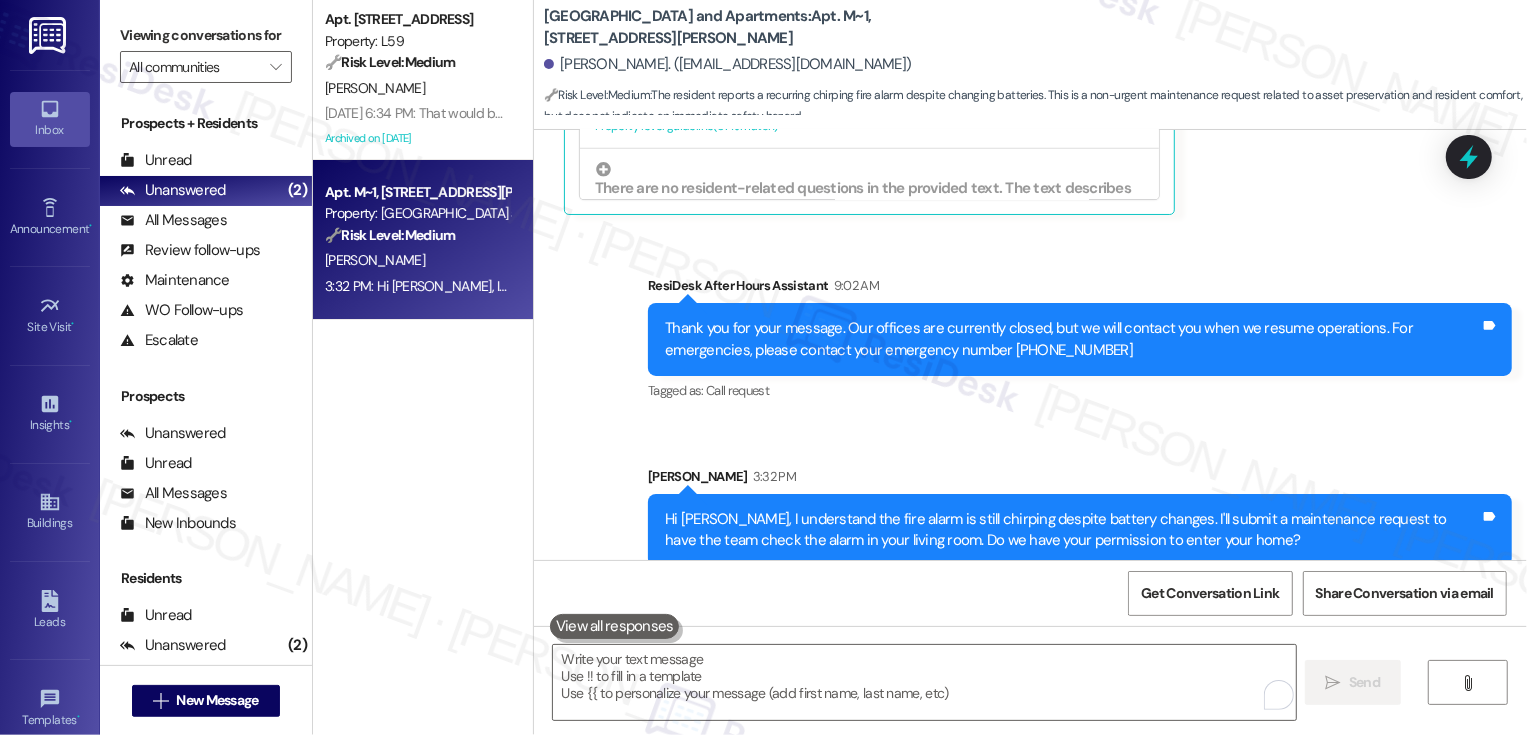 click on "Sent via SMS ResiDesk After Hours Assistant 9:02 AM Thank you for your message. Our offices are currently closed, but we will contact you when we resume operations. For emergencies, please contact your emergency number [PHONE_NUMBER] Tags and notes Tagged as:   Call request Click to highlight conversations about Call request Sent via SMS [PERSON_NAME] 3:32 PM Hi [PERSON_NAME], I understand the fire alarm is still chirping despite battery changes. I'll submit a maintenance request to have the team check the alarm in your living room. Do we have your permission to enter your home? Tags and notes" at bounding box center [1030, 405] 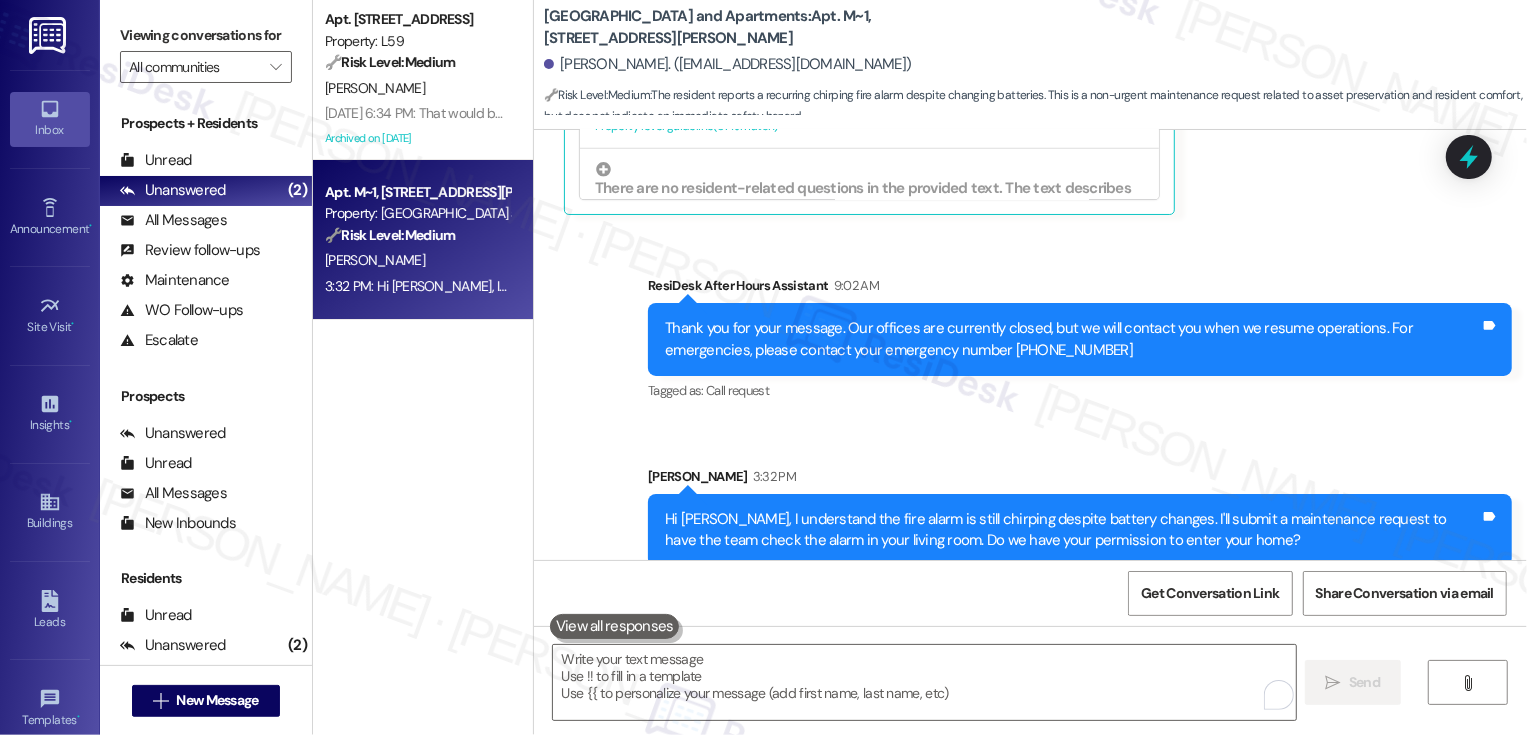 click on "Sent via SMS ResiDesk After Hours Assistant 9:02 AM Thank you for your message. Our offices are currently closed, but we will contact you when we resume operations. For emergencies, please contact your emergency number [PHONE_NUMBER] Tags and notes Tagged as:   Call request Click to highlight conversations about Call request Sent via SMS [PERSON_NAME] 3:32 PM Hi [PERSON_NAME], I understand the fire alarm is still chirping despite battery changes. I'll submit a maintenance request to have the team check the alarm in your living room. Do we have your permission to enter your home? Tags and notes" at bounding box center (1030, 405) 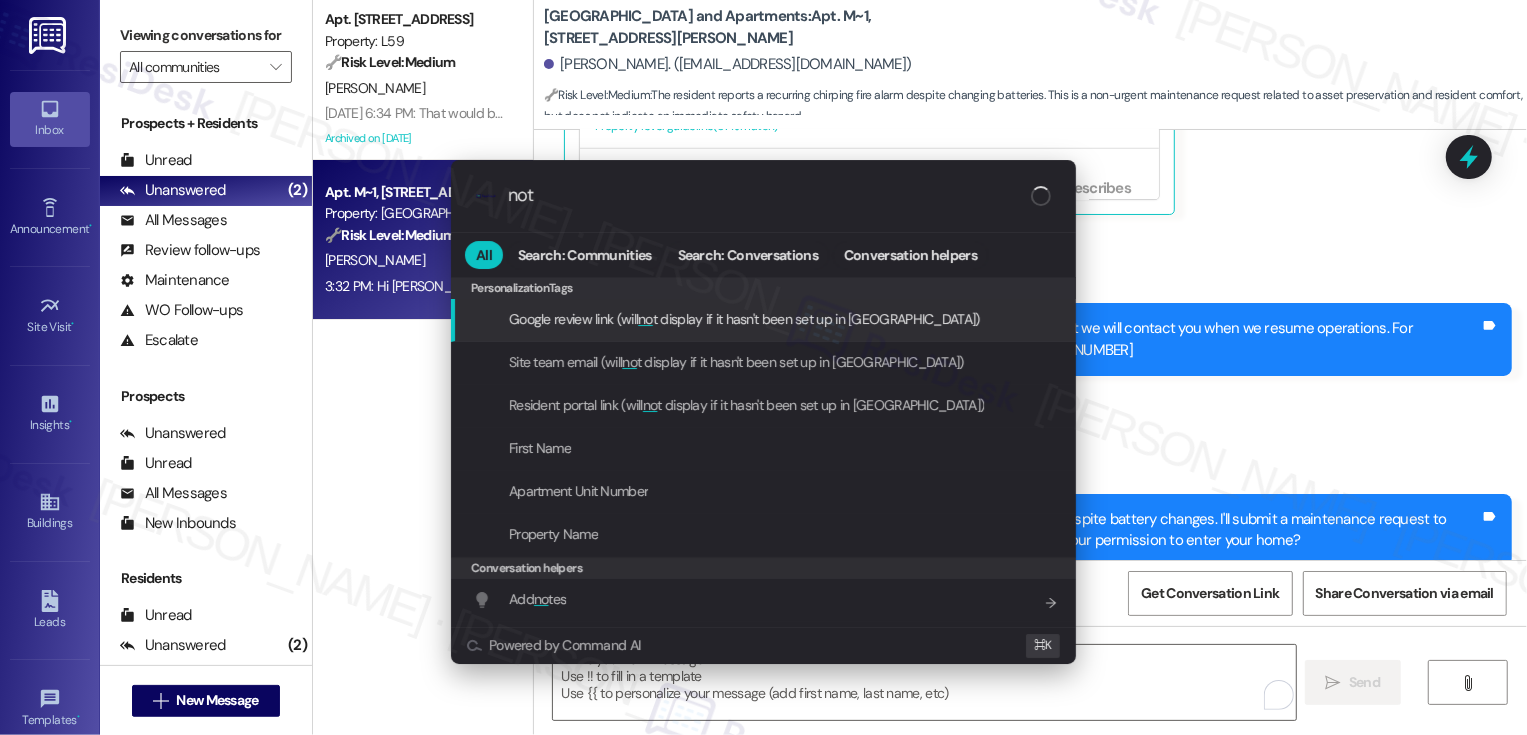 type on "note" 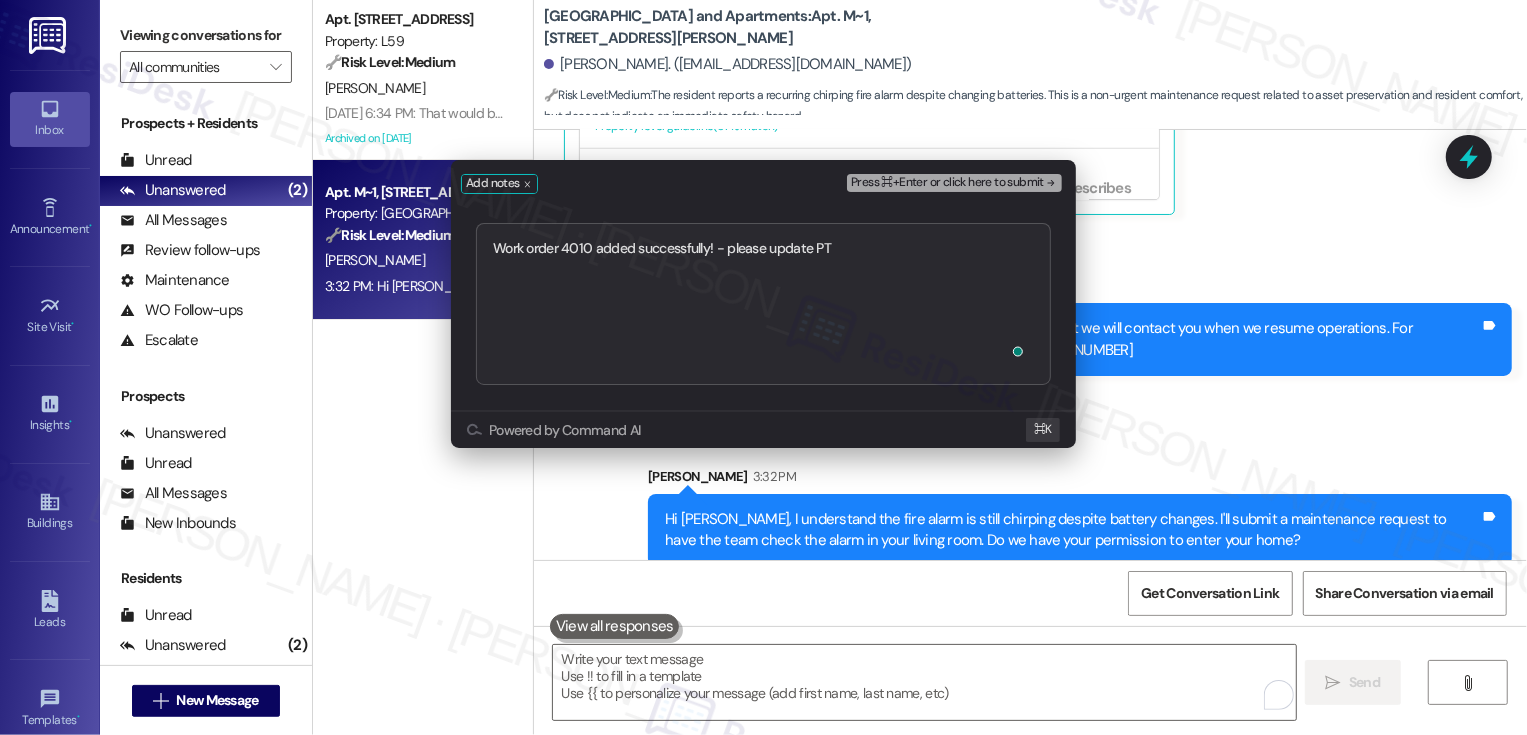 type on "Work order 4010 added successfully! - please update PTE" 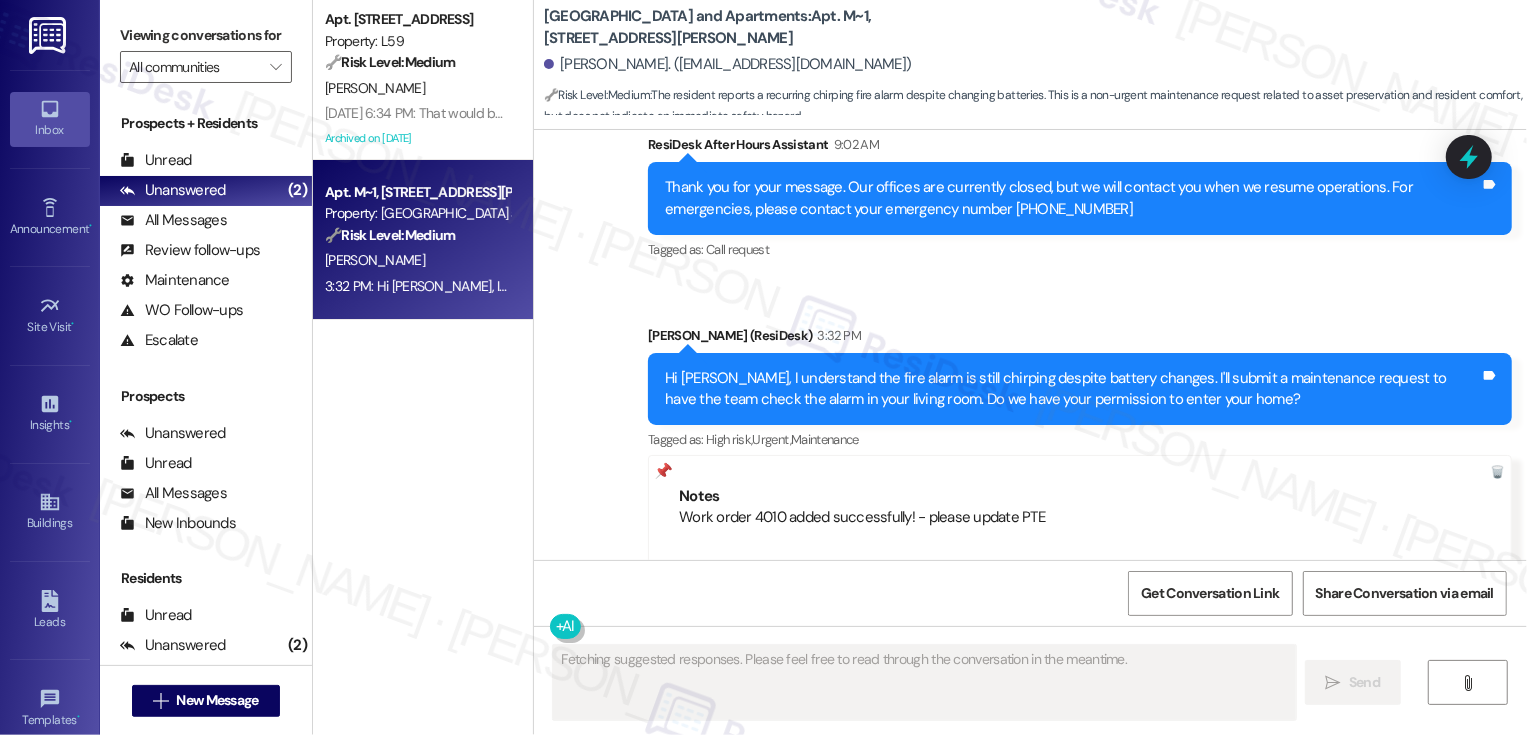 scroll, scrollTop: 4816, scrollLeft: 0, axis: vertical 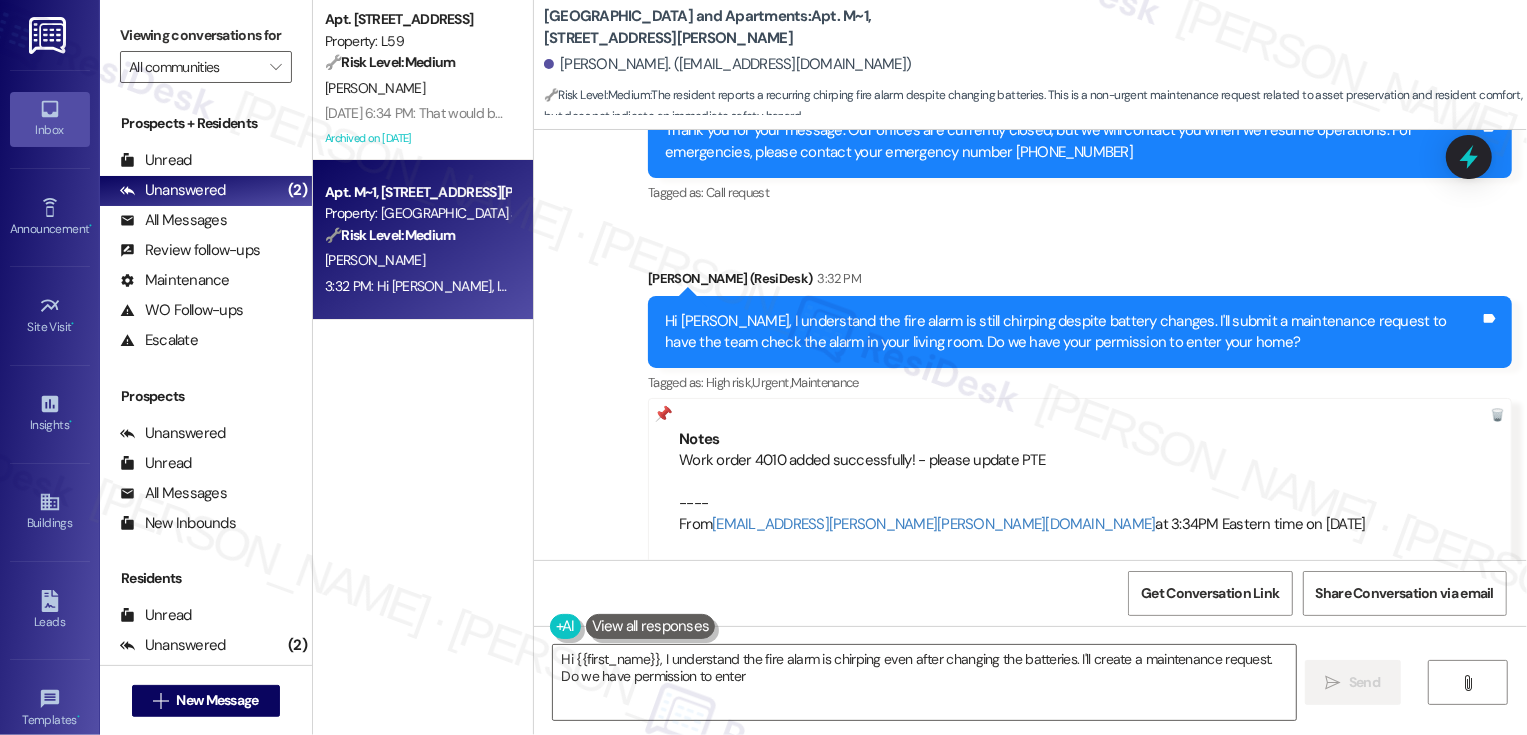type on "Hi {{first_name}}, I understand the fire alarm is chirping even after changing the batteries. I'll create a maintenance request. Do we have permission to enter?" 